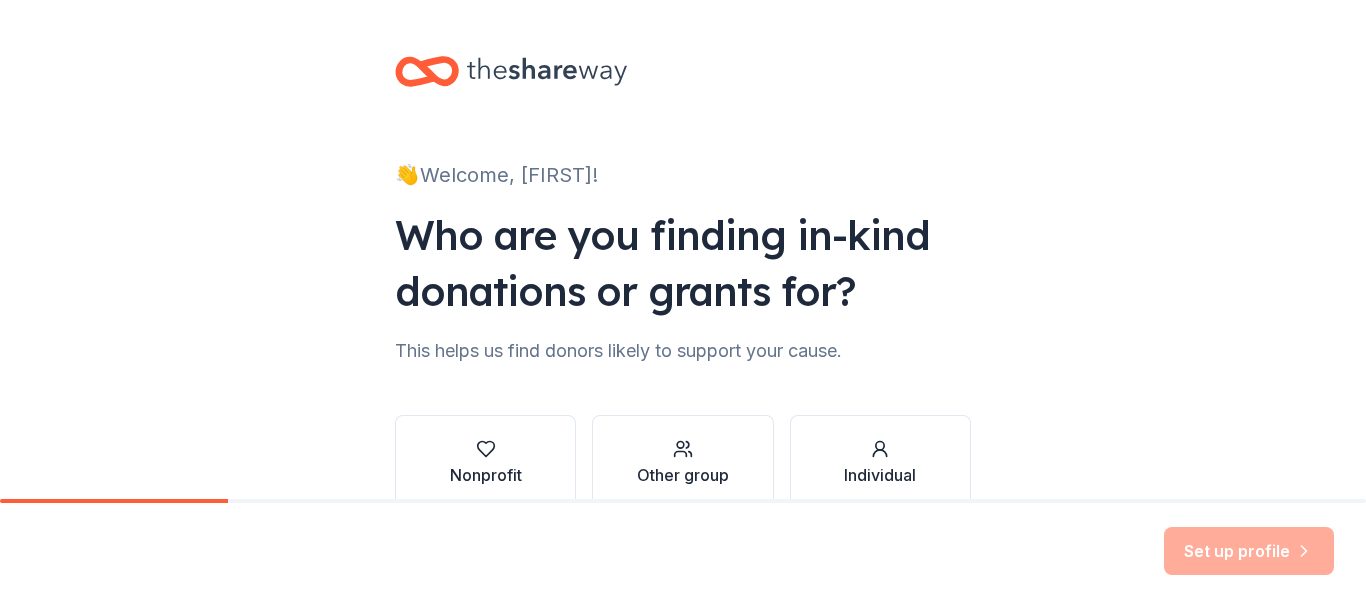 scroll, scrollTop: 0, scrollLeft: 0, axis: both 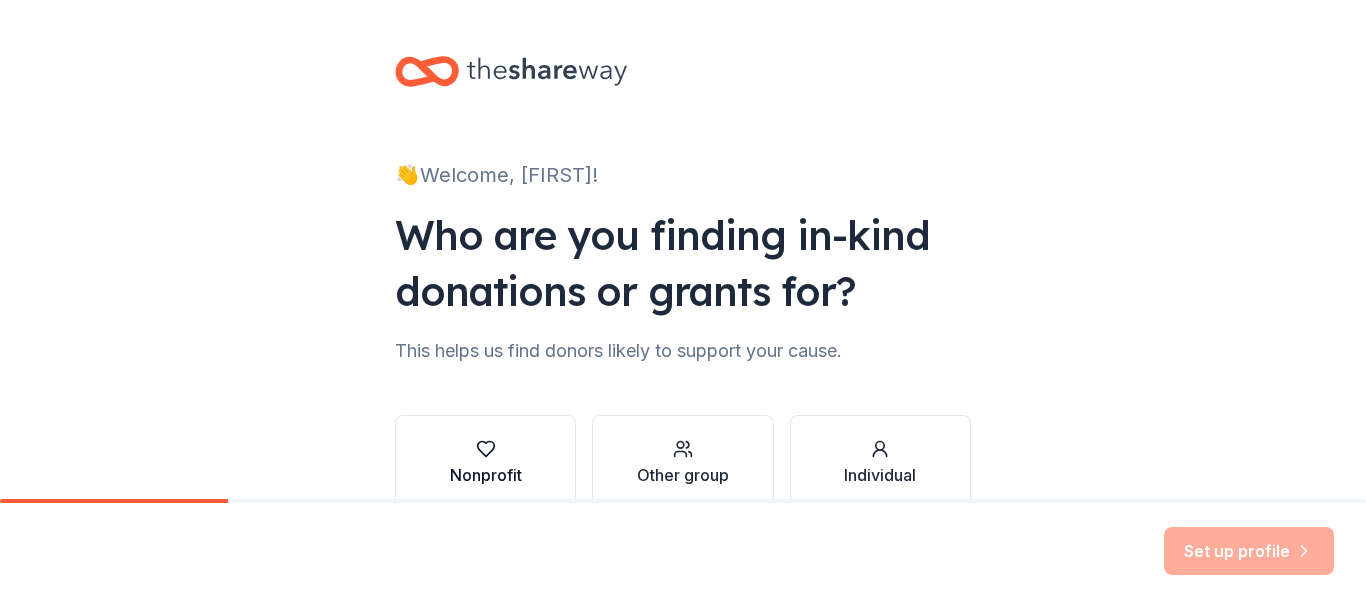 click 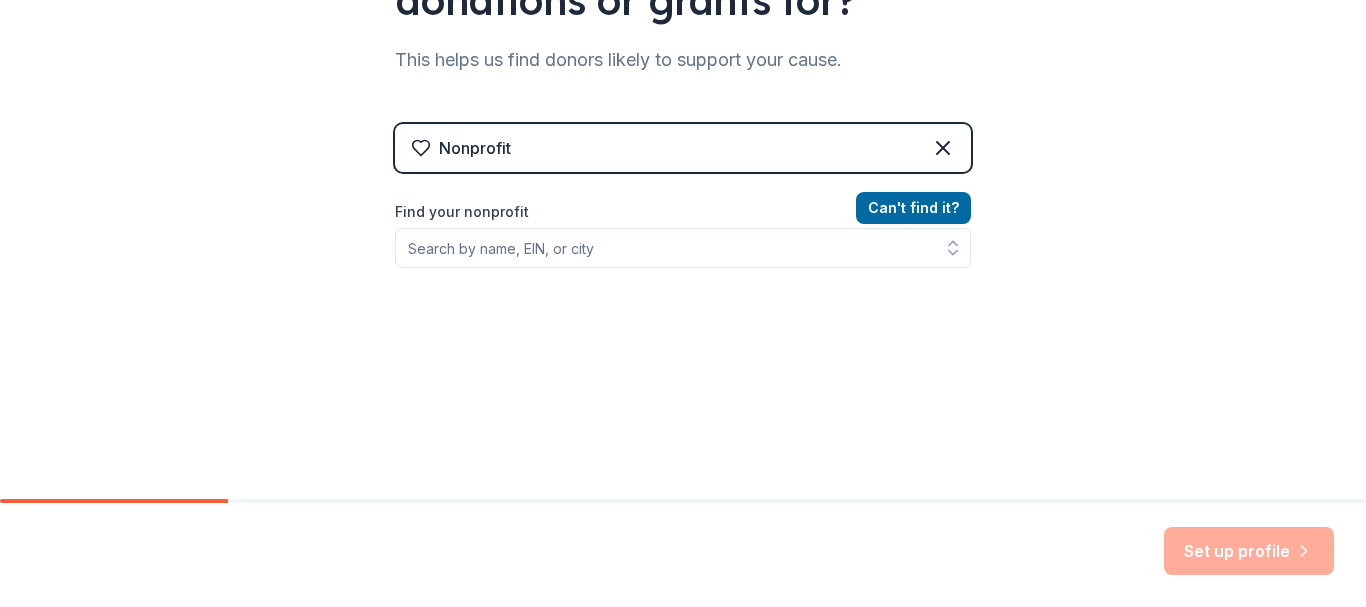 scroll, scrollTop: 300, scrollLeft: 0, axis: vertical 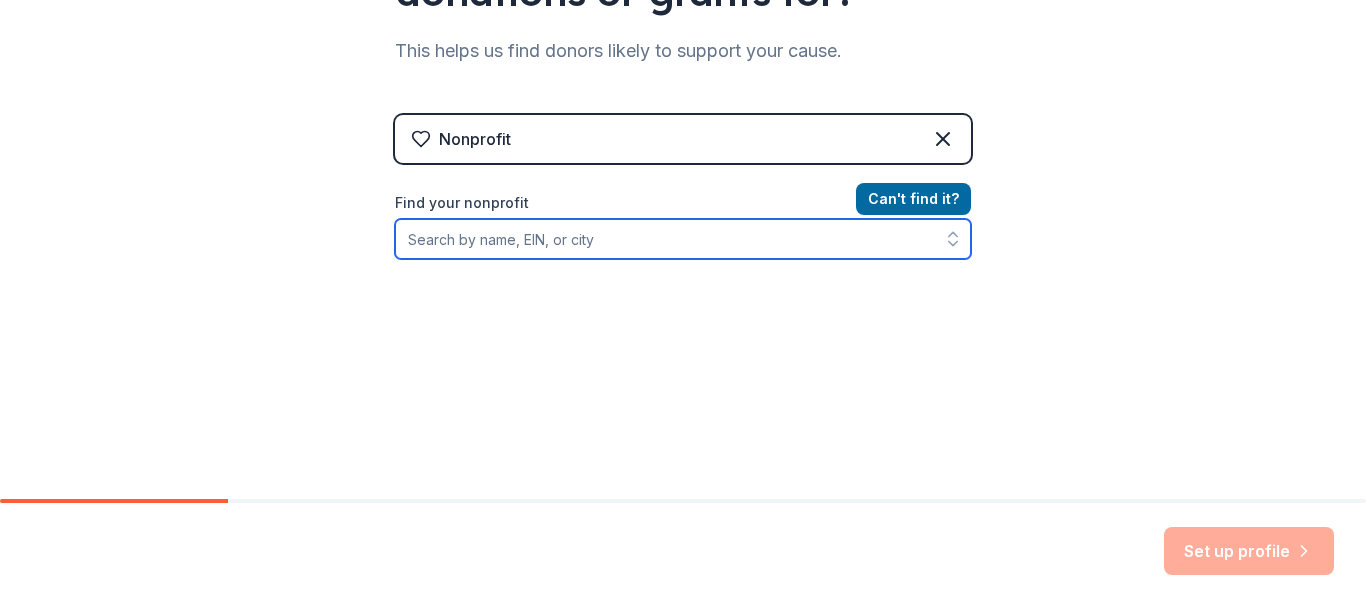 click on "Find your nonprofit" at bounding box center (683, 239) 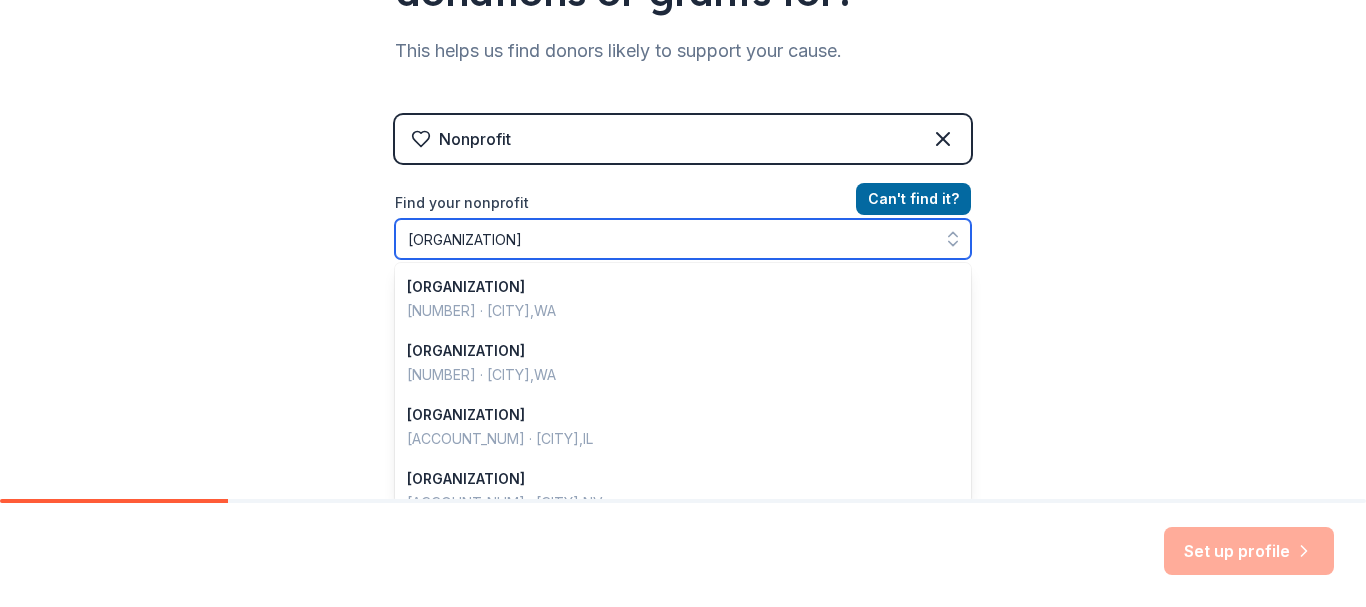 type on "forgotten dogs of san felipe" 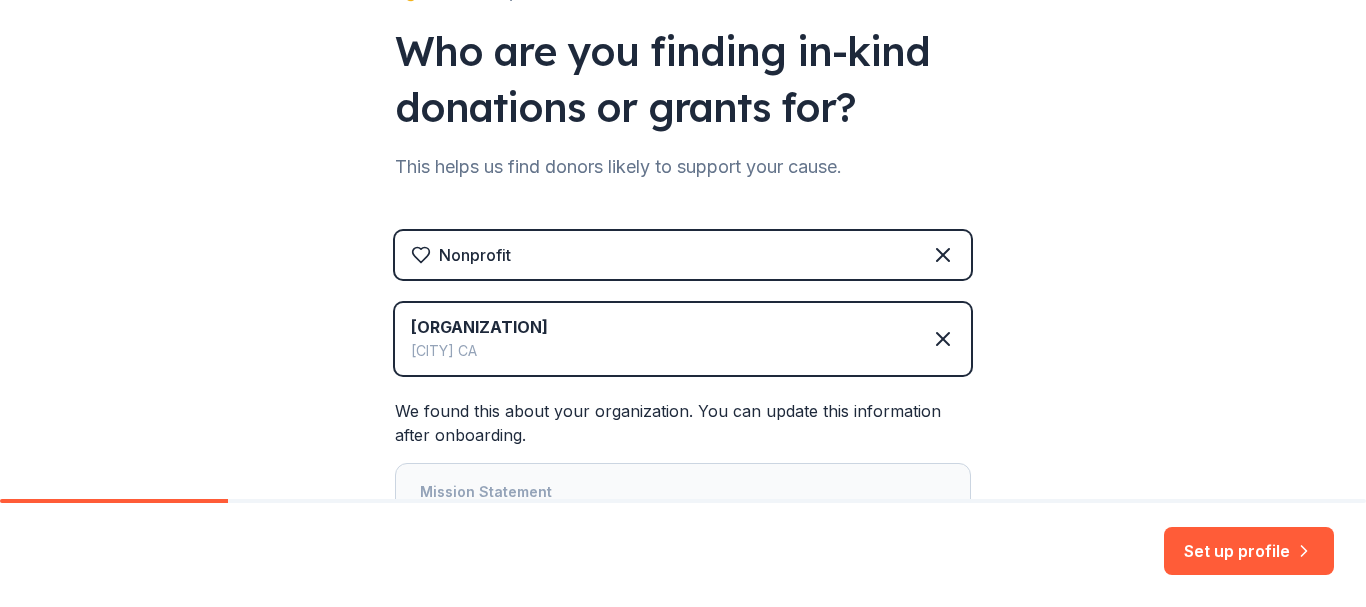 scroll, scrollTop: 300, scrollLeft: 0, axis: vertical 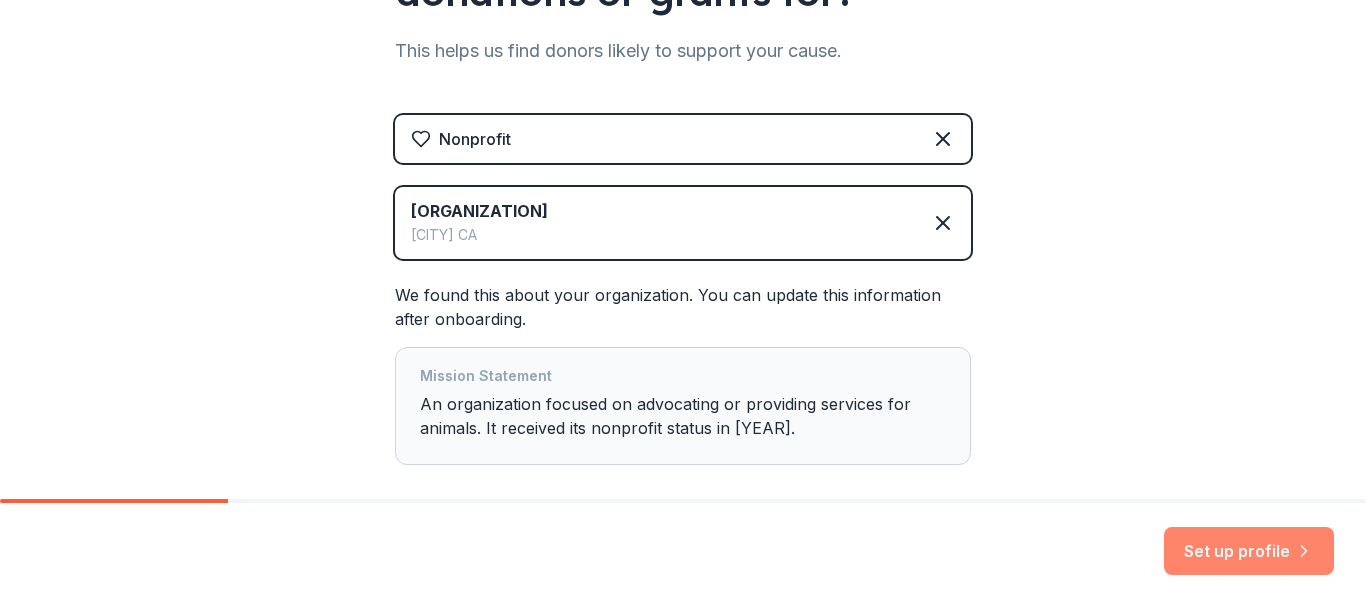 click on "Set up profile" at bounding box center (1249, 551) 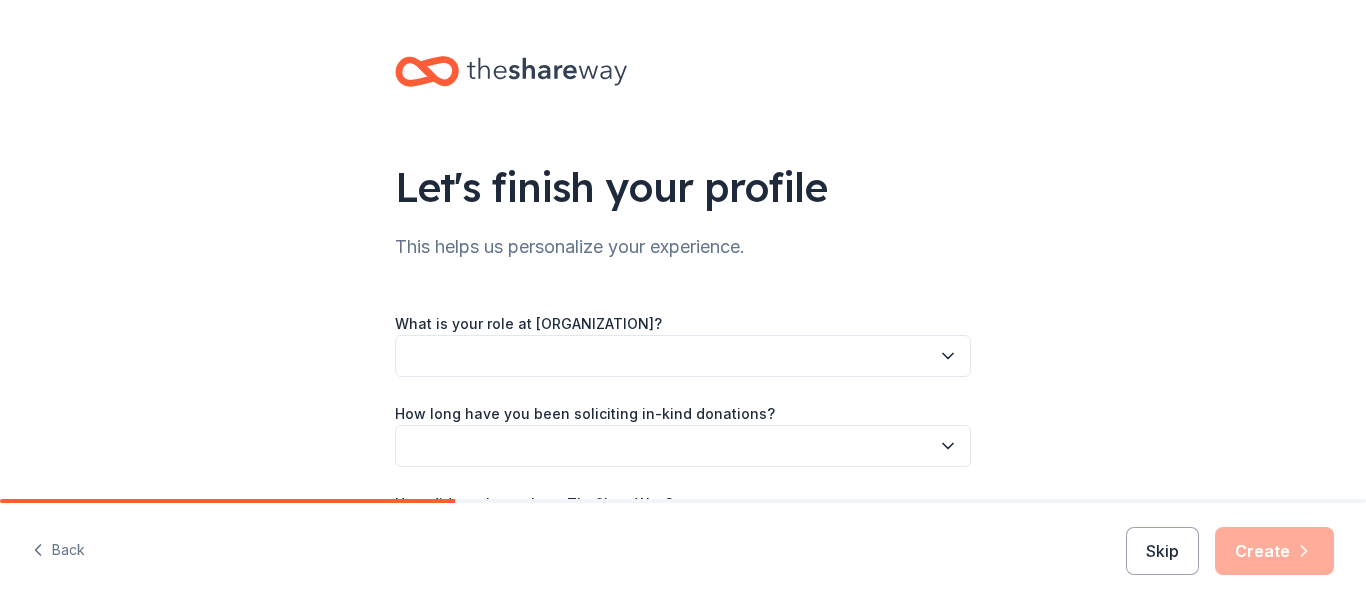 click at bounding box center [683, 356] 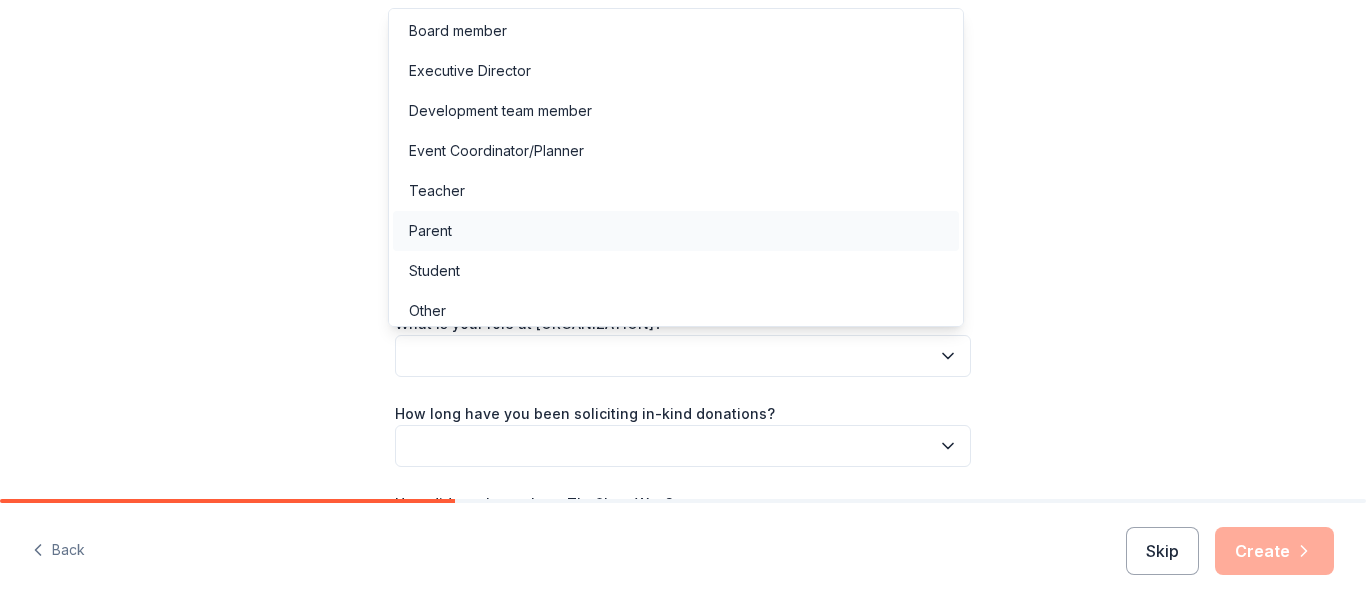 scroll, scrollTop: 0, scrollLeft: 0, axis: both 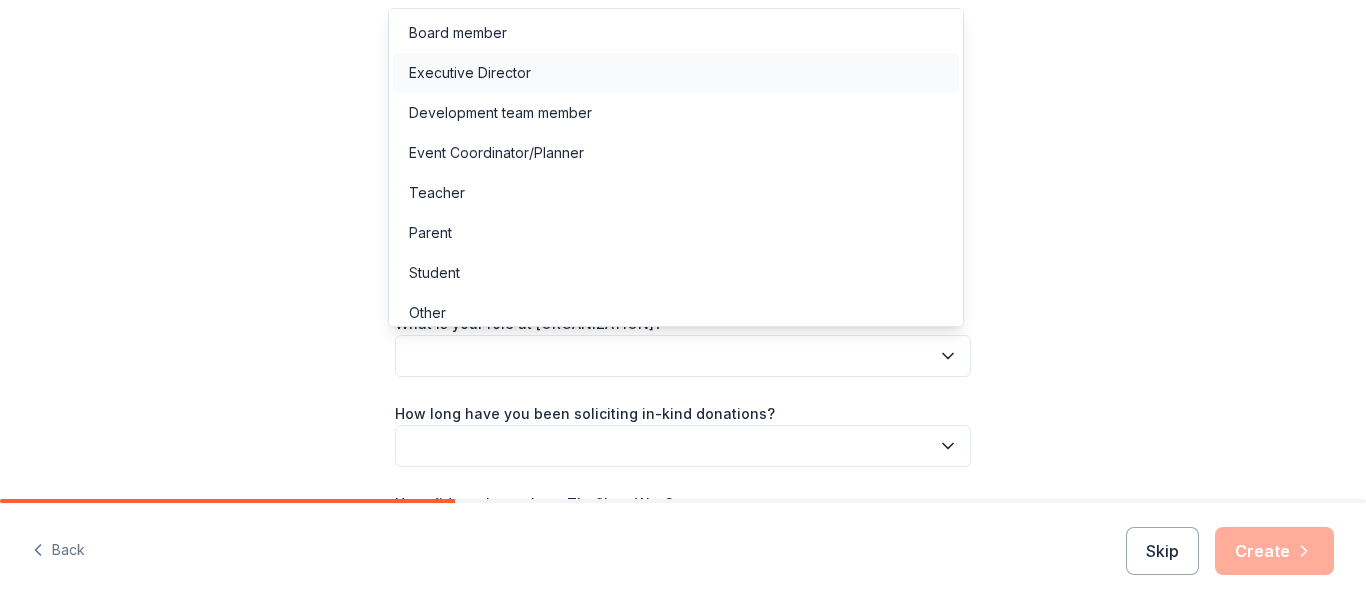 click on "Executive Director" at bounding box center (676, 73) 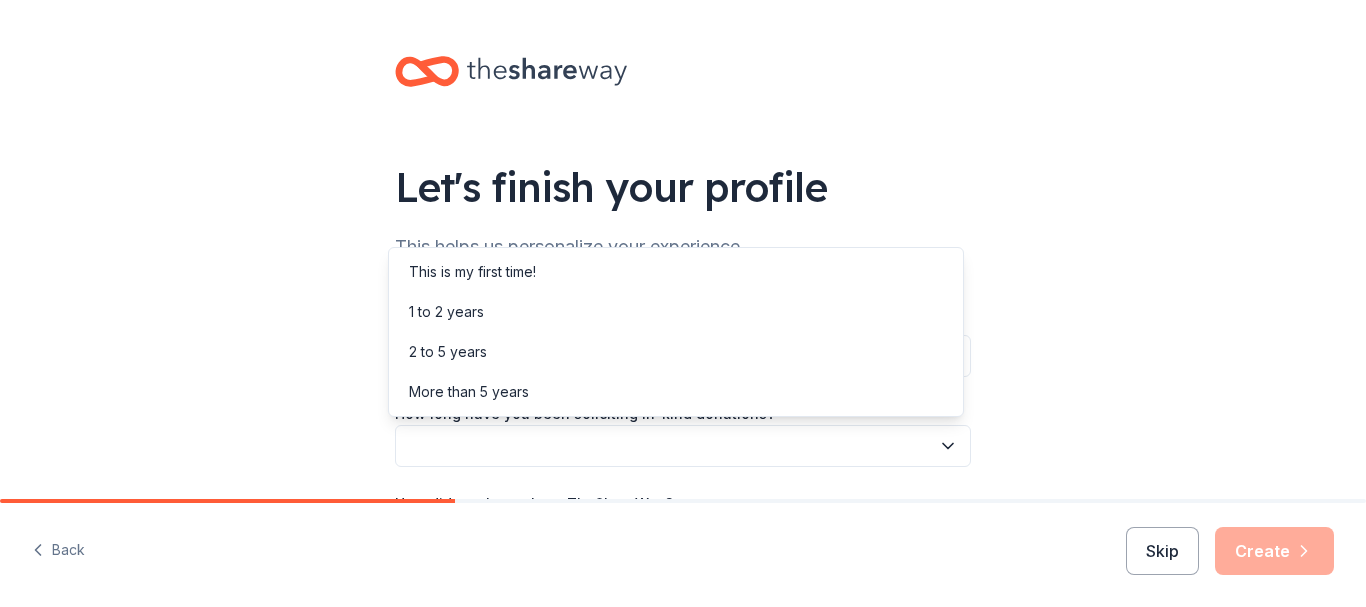 click at bounding box center [683, 446] 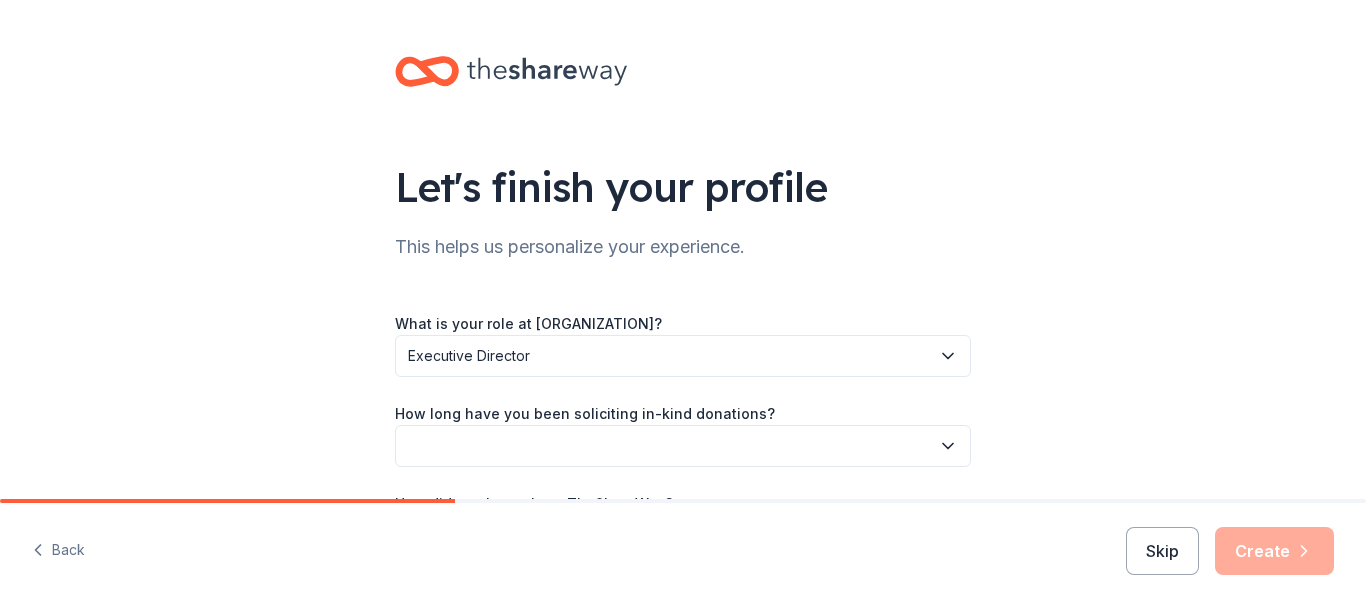click at bounding box center (683, 446) 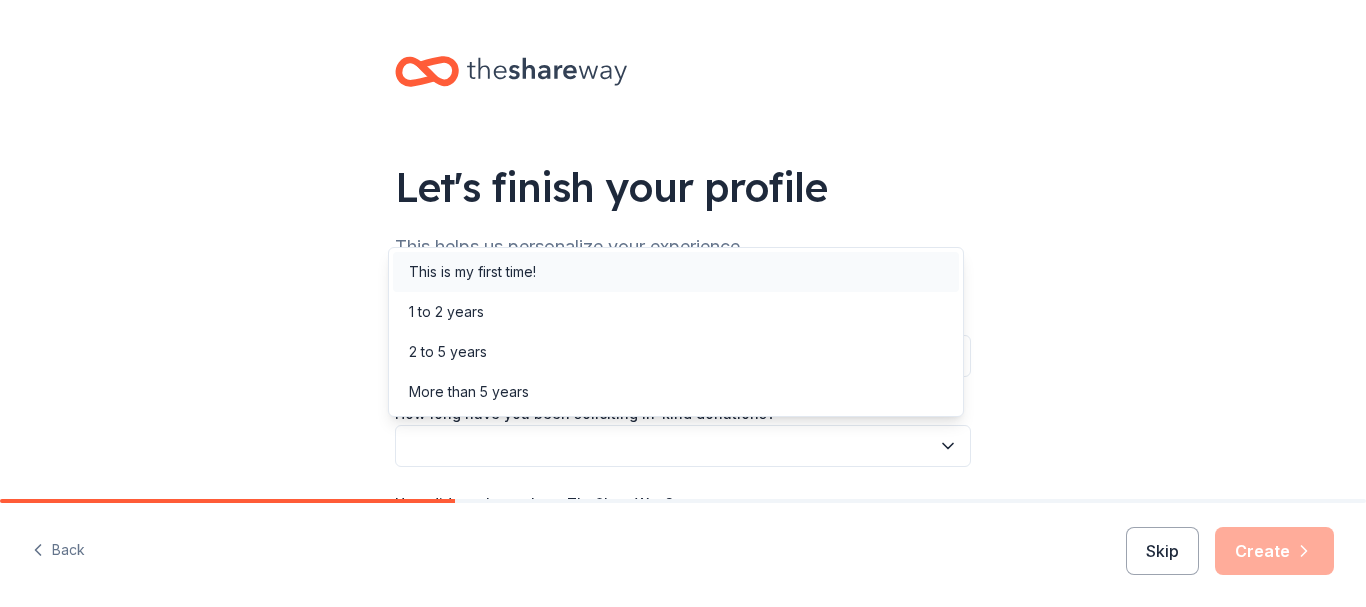 click on "This is my first time!" at bounding box center (676, 272) 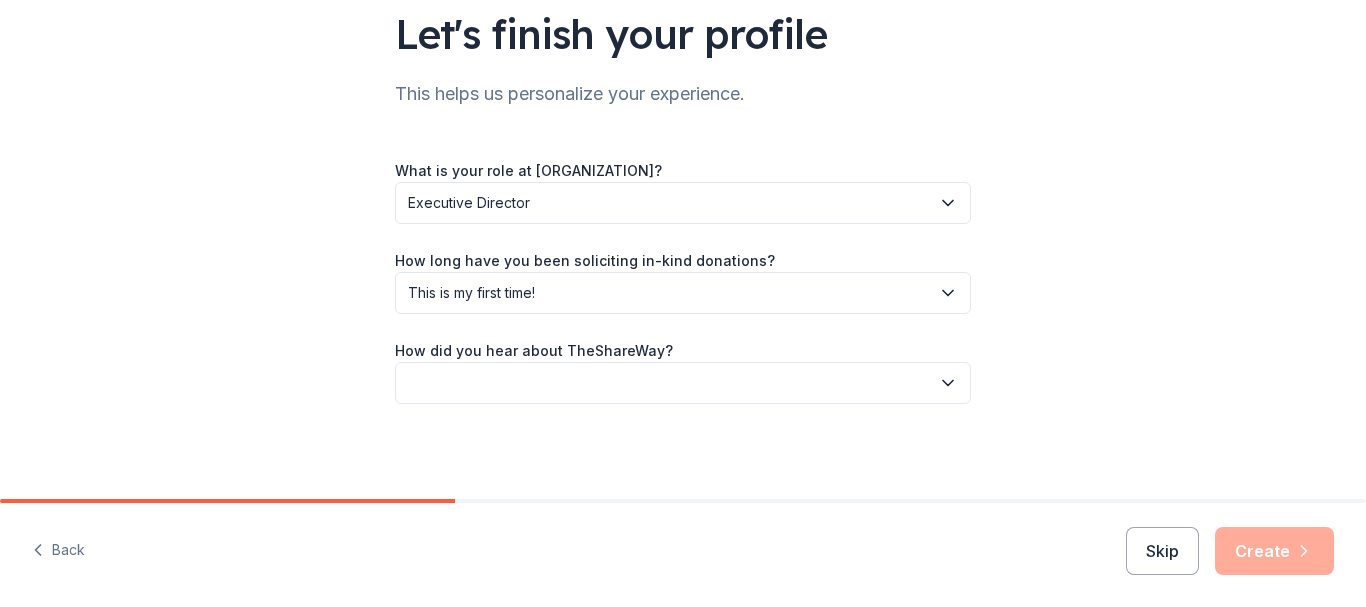 scroll, scrollTop: 154, scrollLeft: 0, axis: vertical 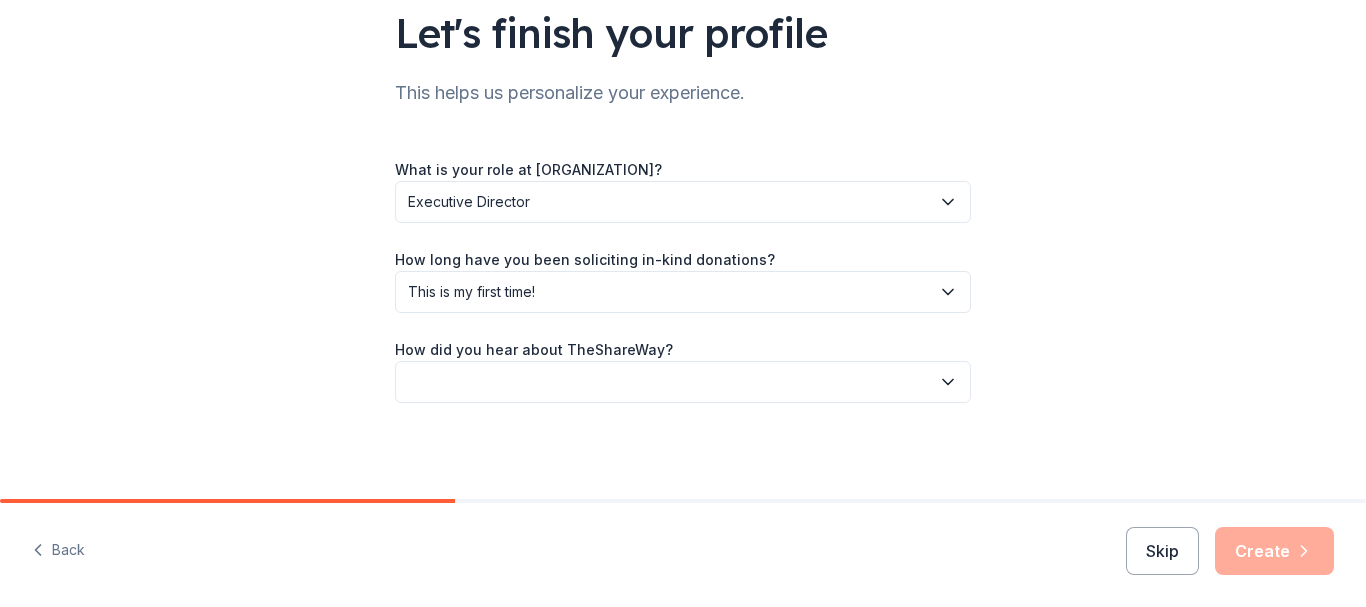 click at bounding box center (683, 382) 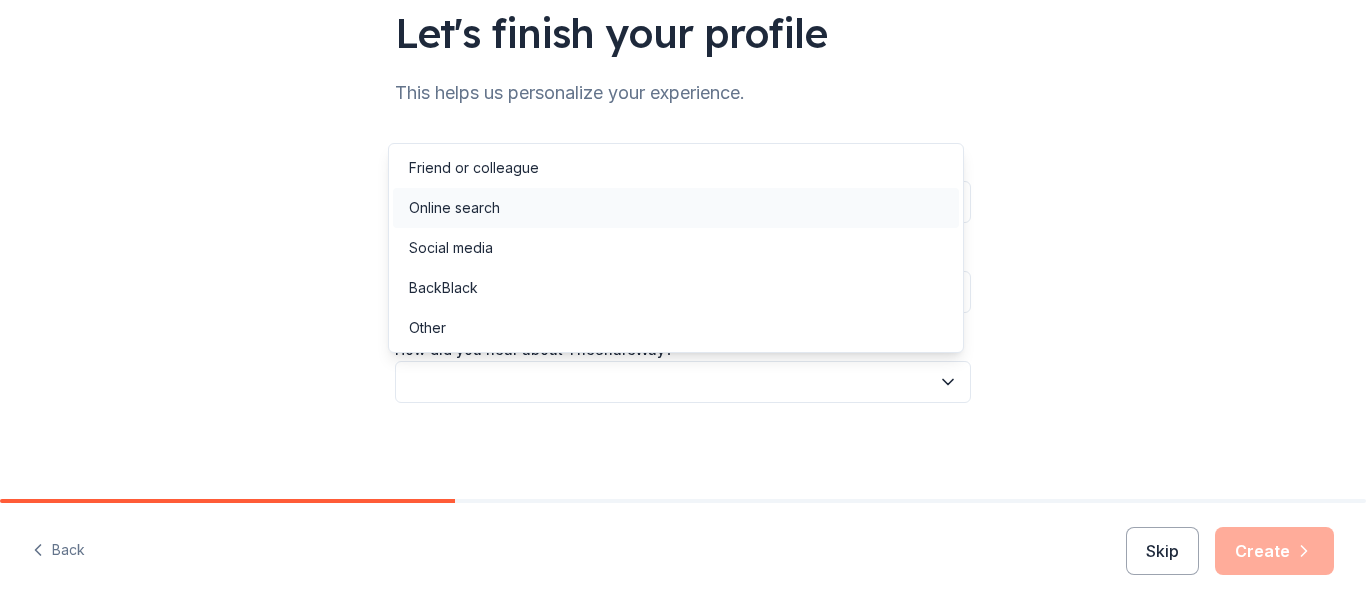 click on "Online search" at bounding box center [454, 208] 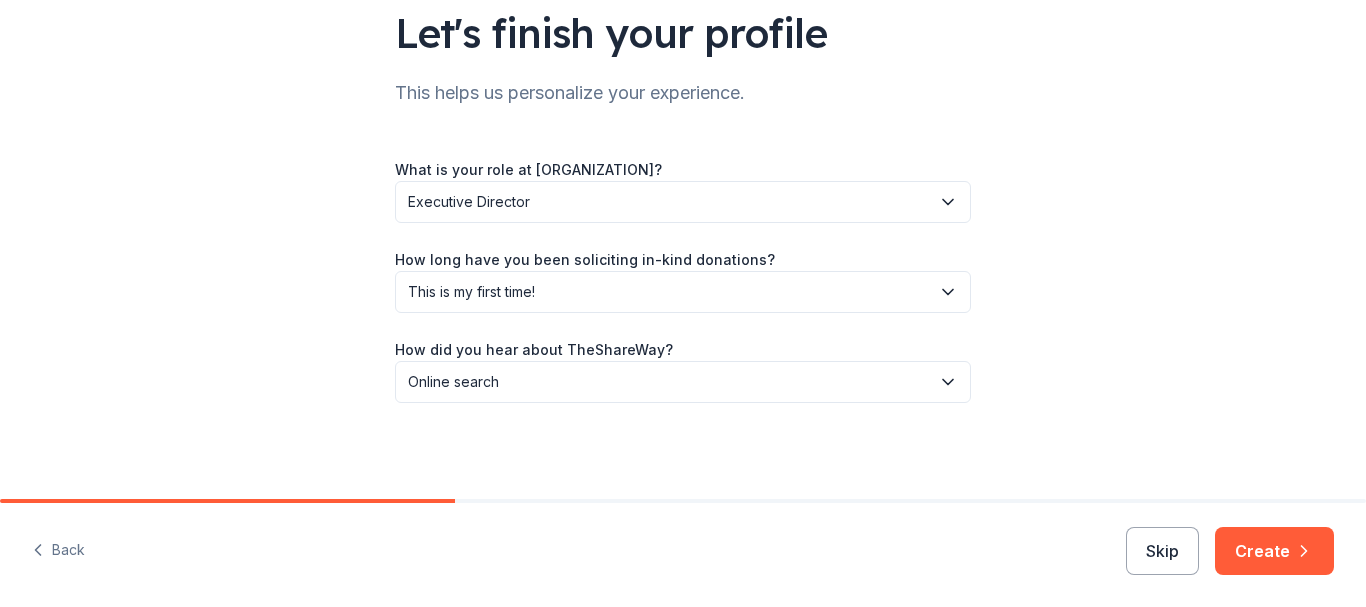 click on "Create" at bounding box center [1274, 551] 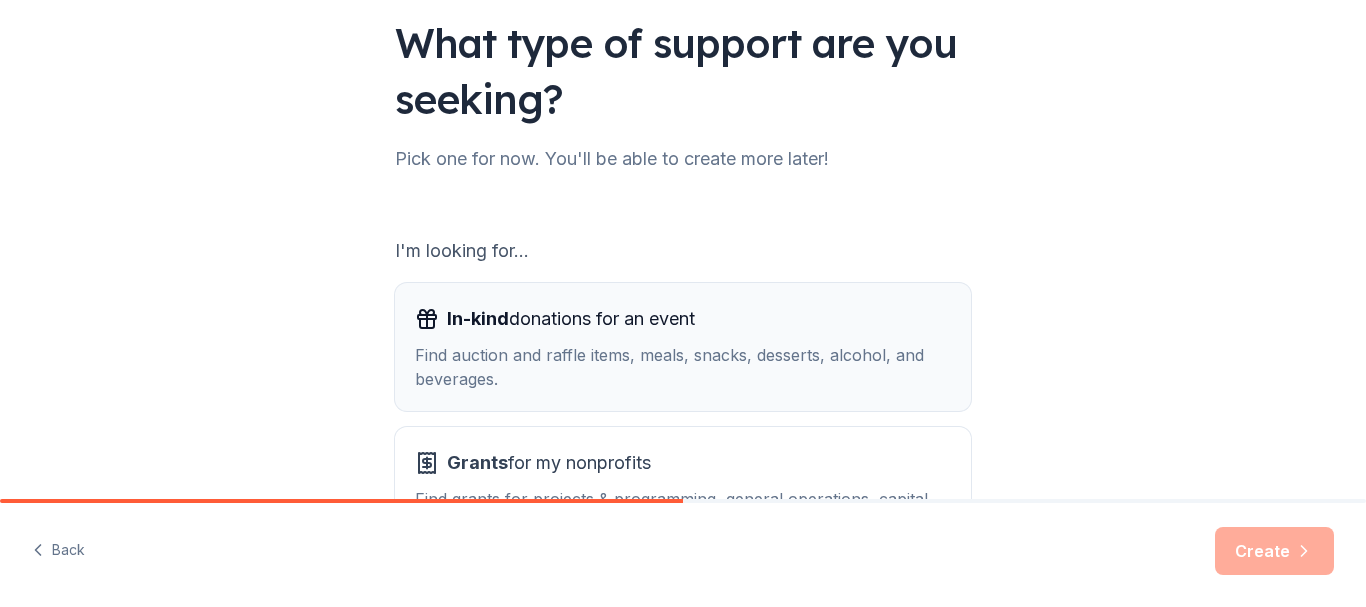 scroll, scrollTop: 108, scrollLeft: 0, axis: vertical 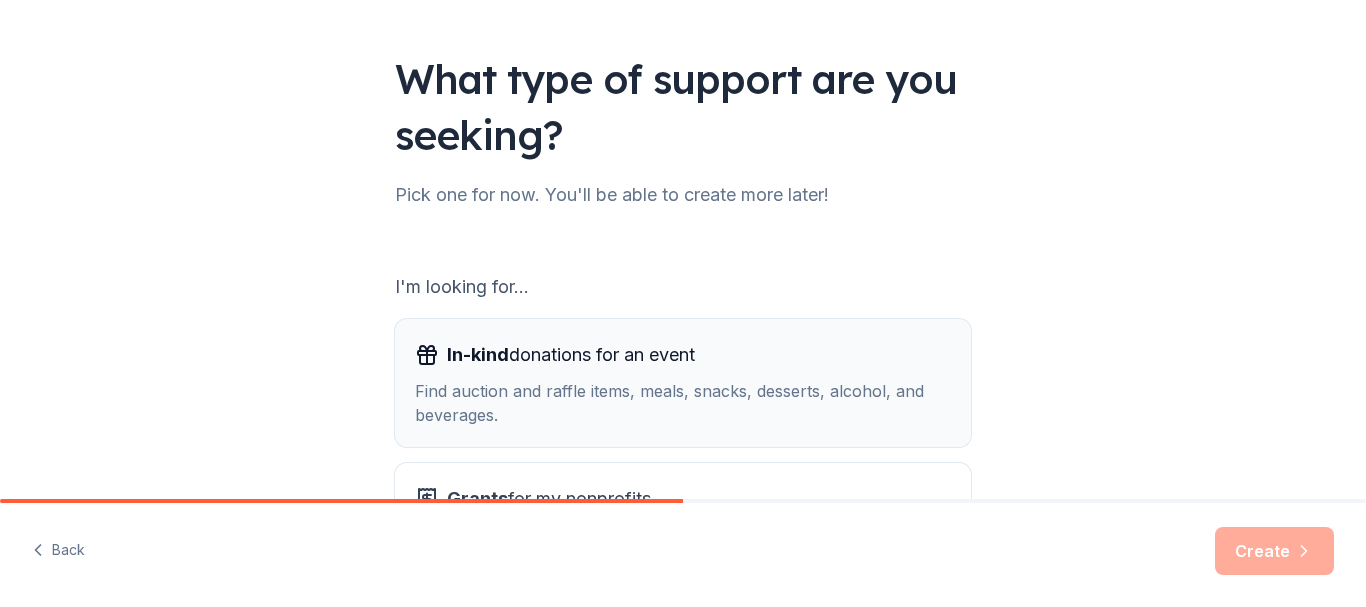 click on "In-kind  donations for an event" at bounding box center [571, 355] 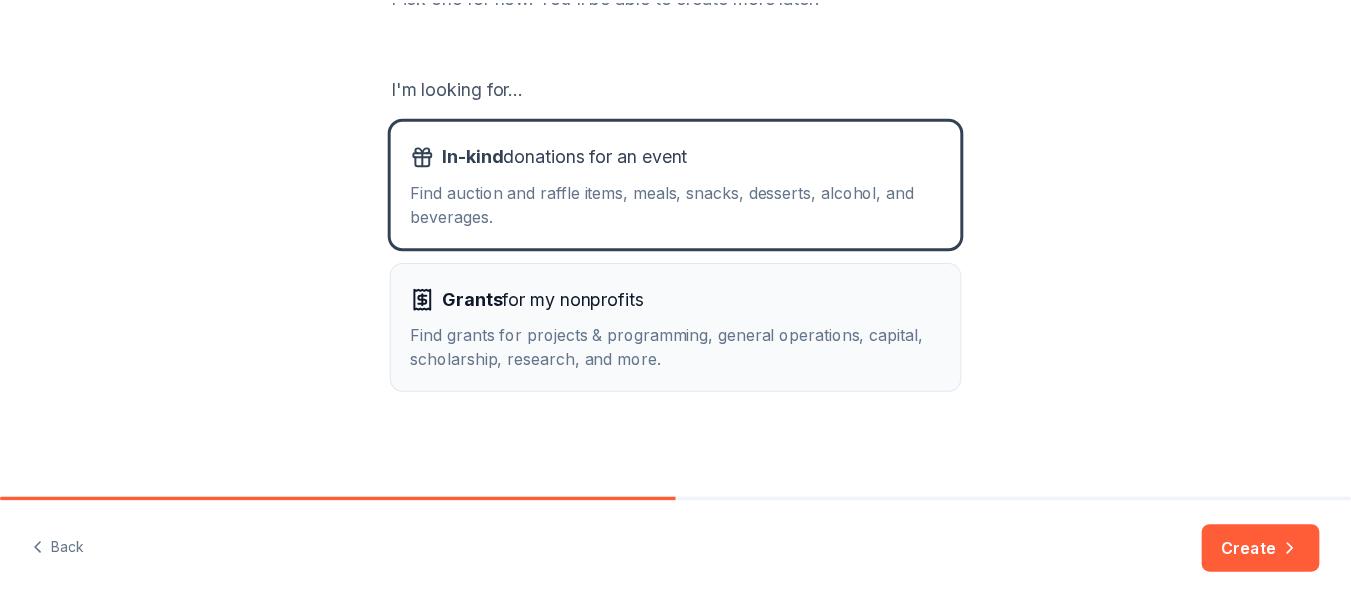scroll, scrollTop: 308, scrollLeft: 0, axis: vertical 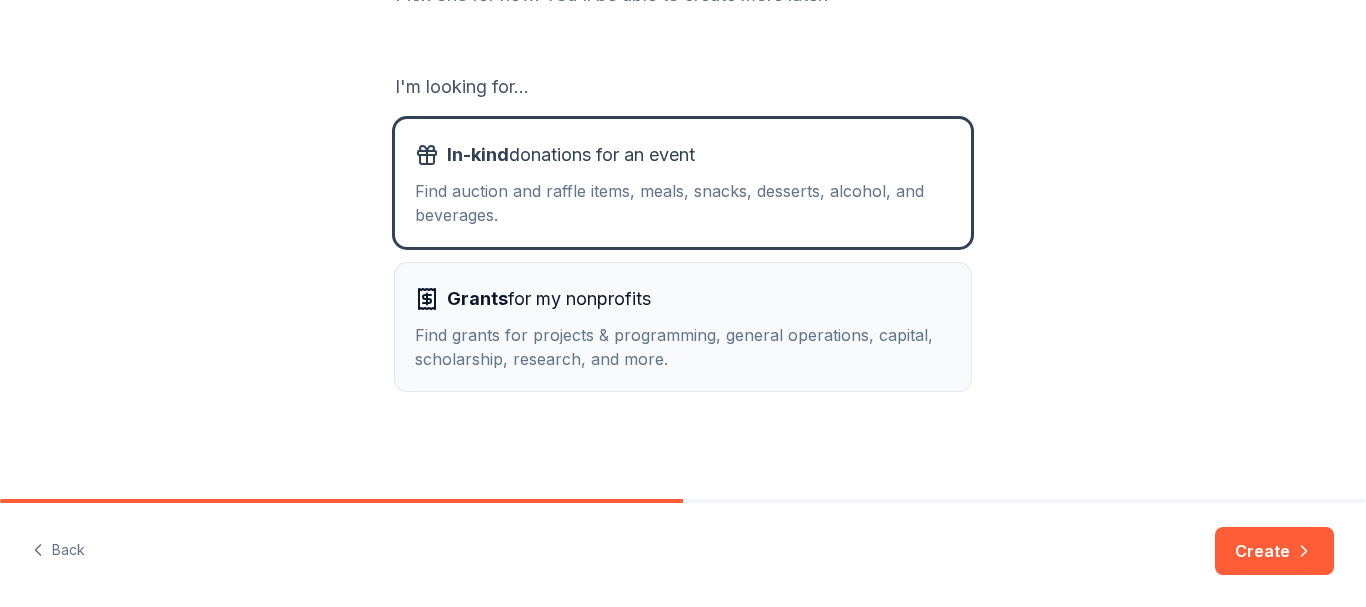 click on "Find grants for projects & programming, general operations, capital, scholarship, research, and more." at bounding box center (683, 347) 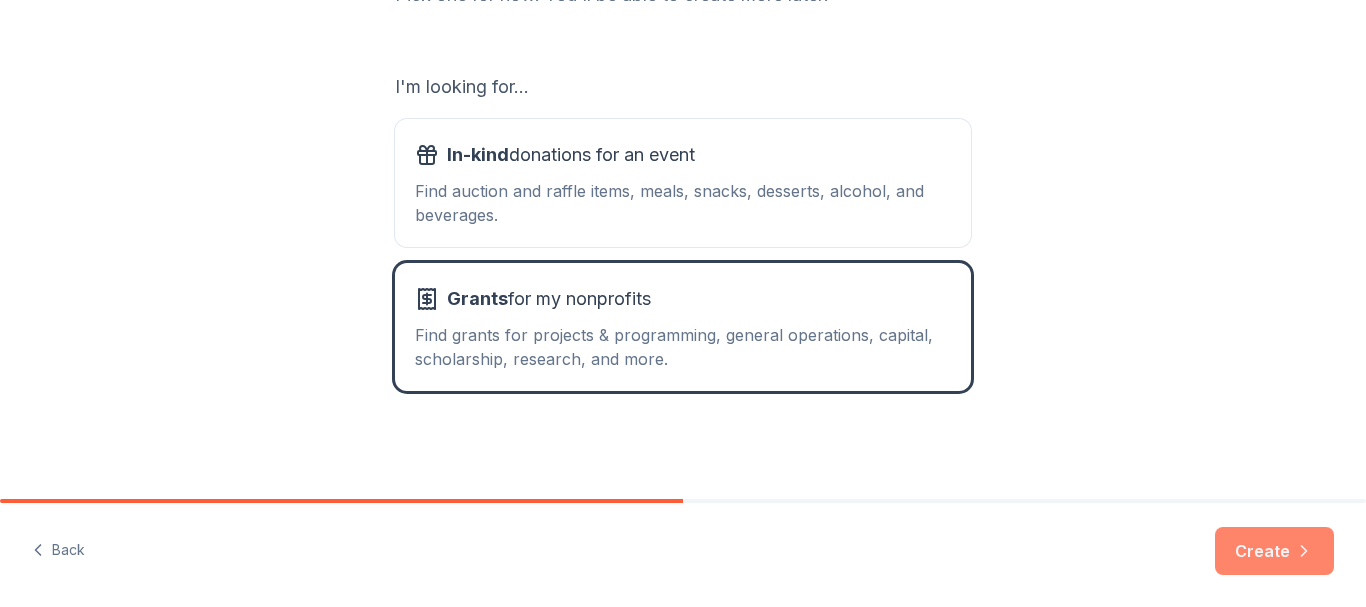 click on "Create" at bounding box center [1274, 551] 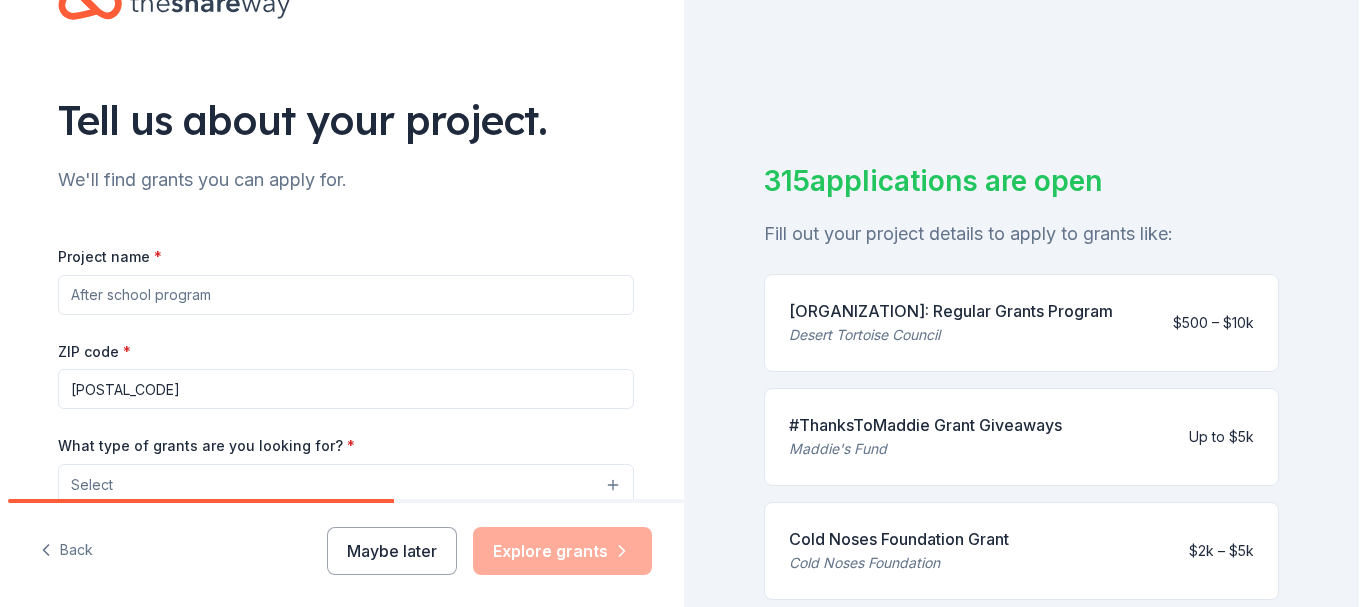 scroll, scrollTop: 100, scrollLeft: 0, axis: vertical 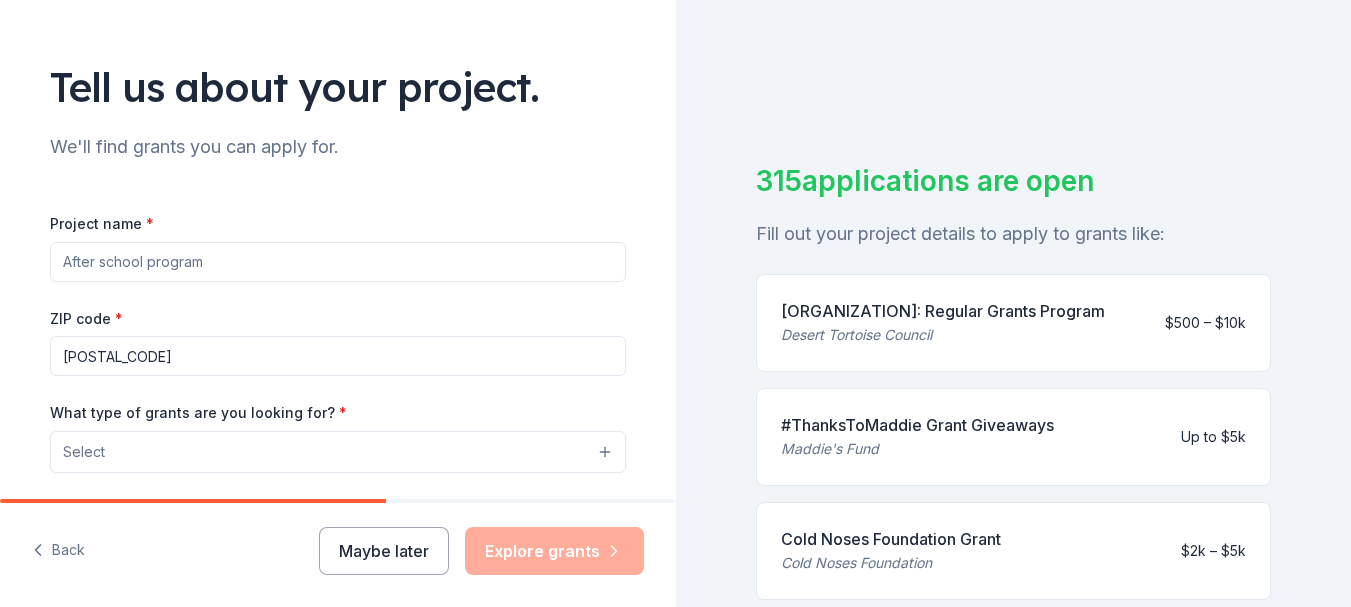 drag, startPoint x: 200, startPoint y: 262, endPoint x: 47, endPoint y: 251, distance: 153.39491 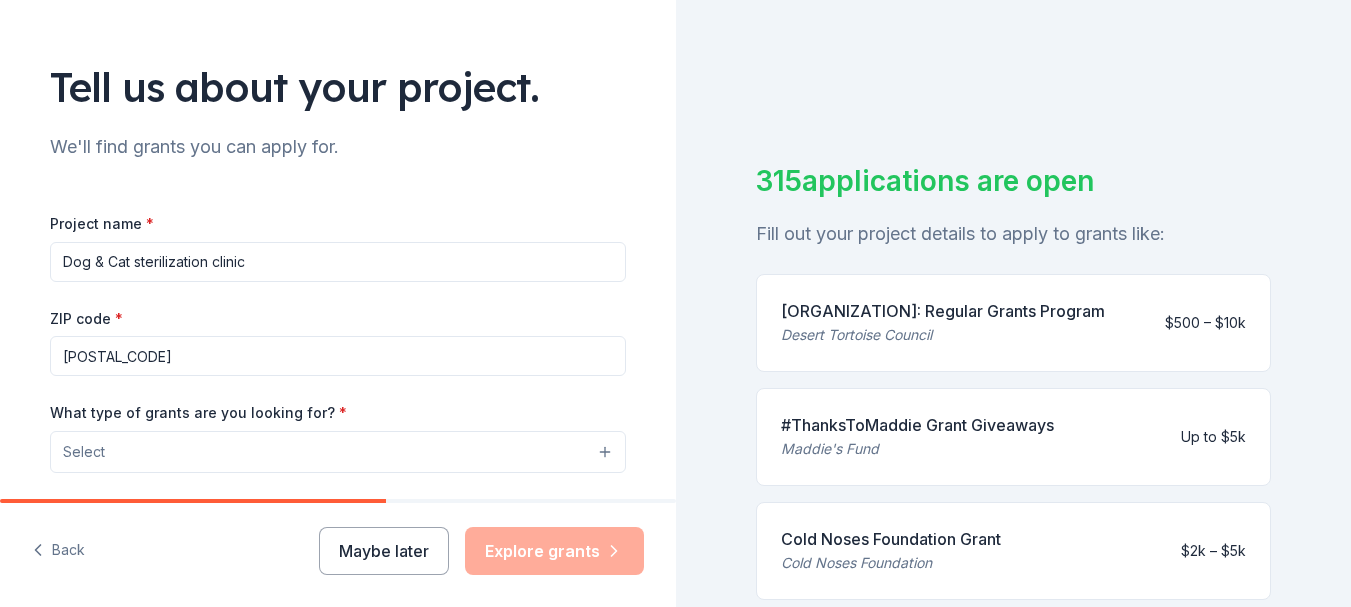 type on "Dog & Cat sterilization clinic" 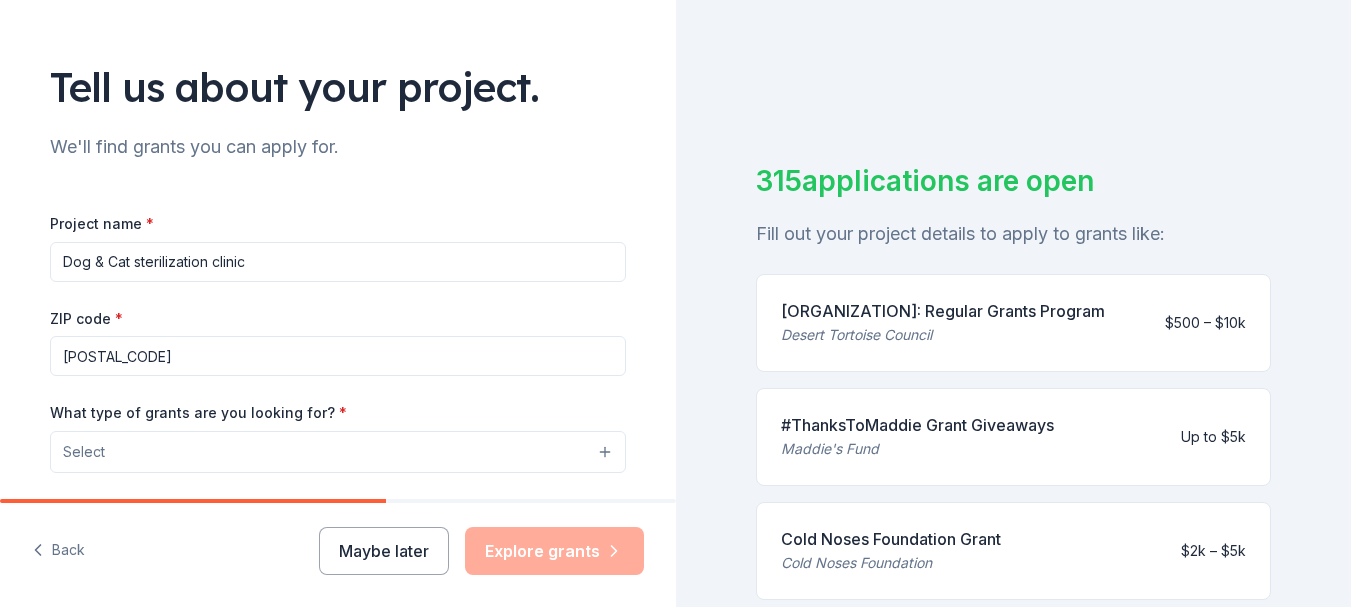 click on "Select" at bounding box center (338, 452) 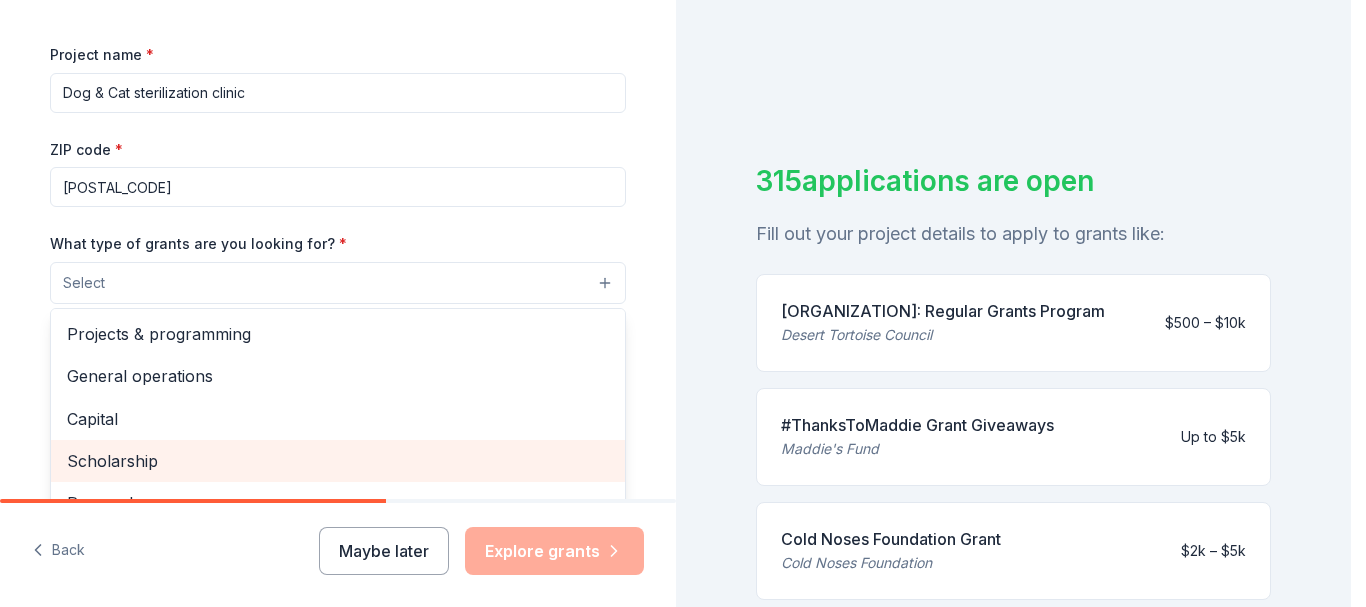 scroll, scrollTop: 300, scrollLeft: 0, axis: vertical 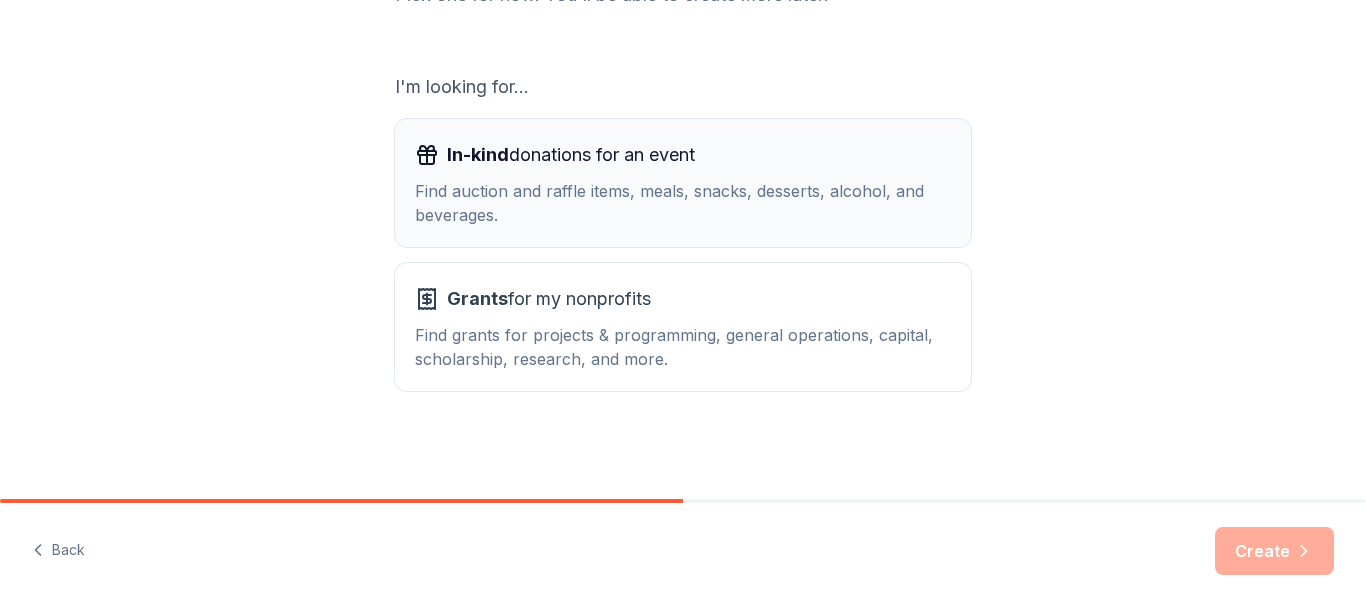click on "In-kind  donations for an event" at bounding box center [571, 155] 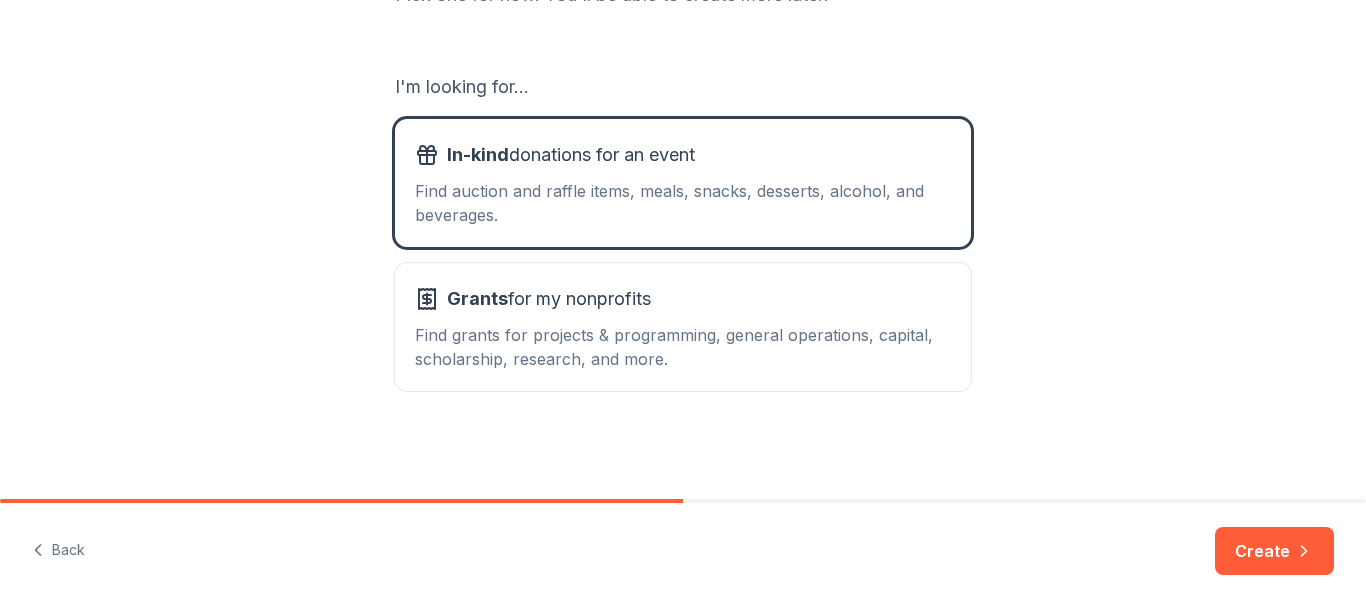 drag, startPoint x: 1270, startPoint y: 546, endPoint x: 1233, endPoint y: 525, distance: 42.544094 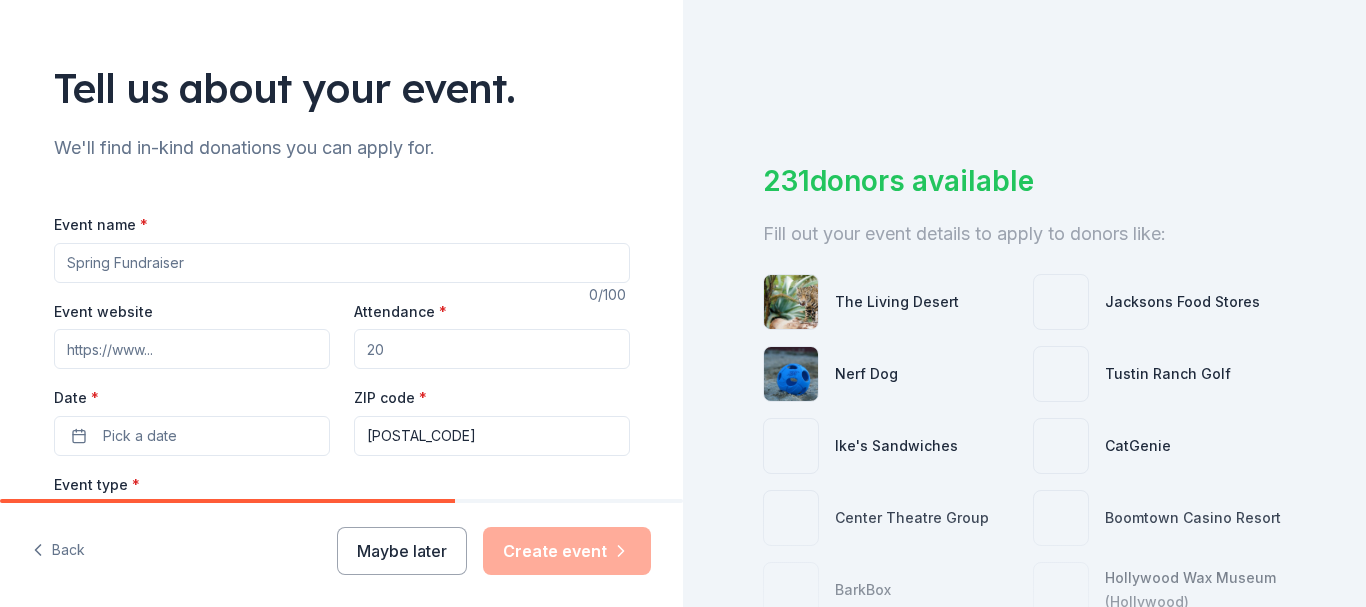 scroll, scrollTop: 100, scrollLeft: 0, axis: vertical 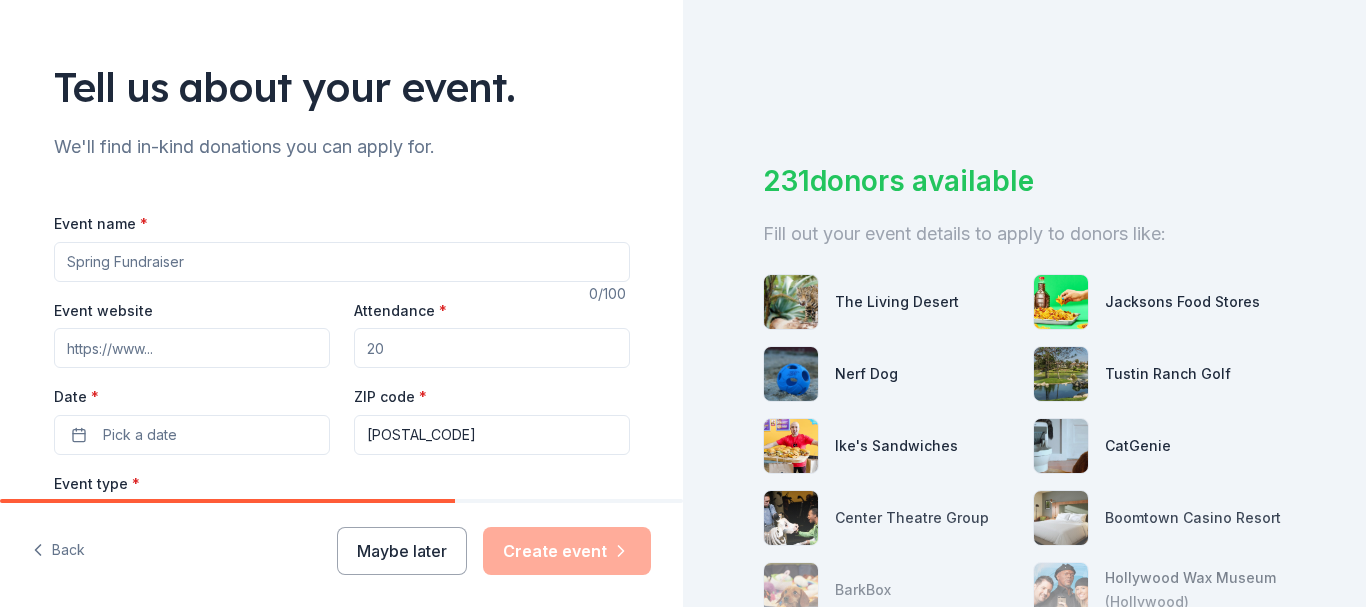 click on "Event name *" at bounding box center [342, 262] 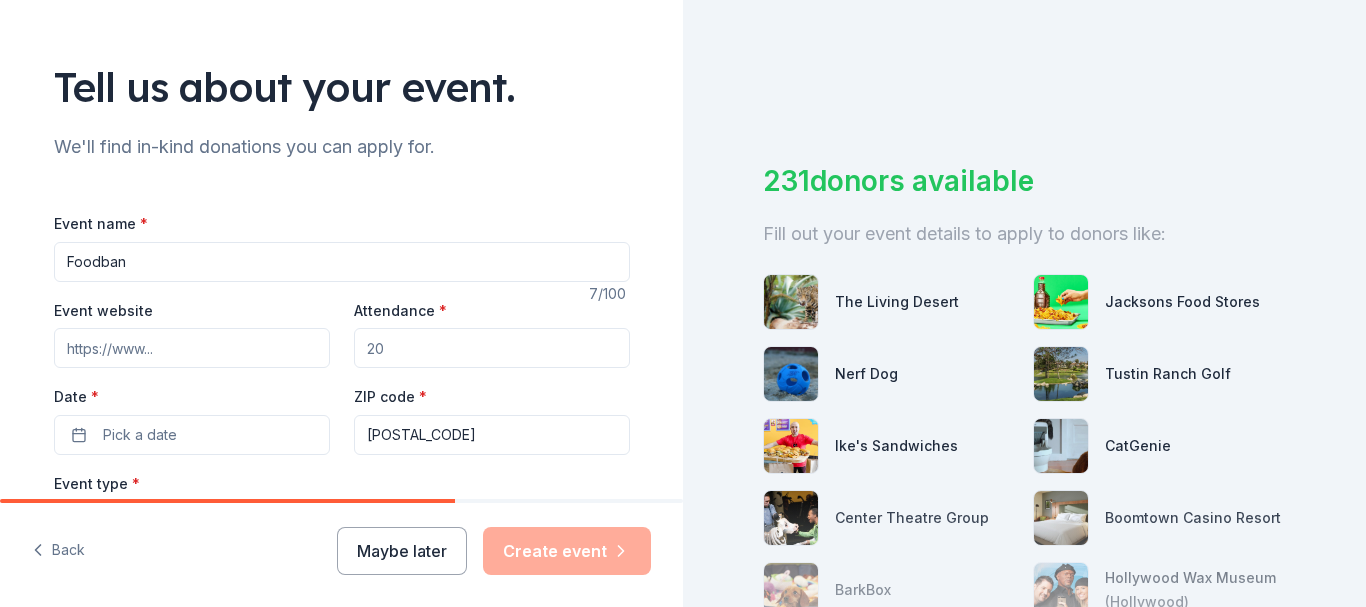 type on "Foodbank" 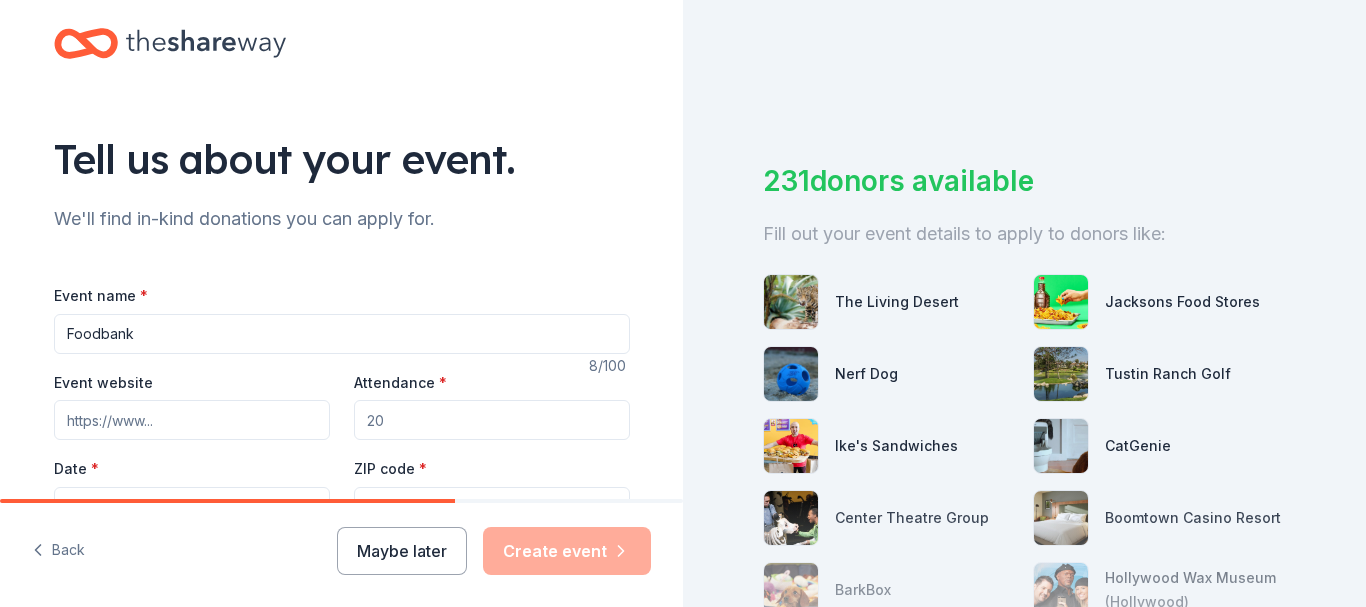 scroll, scrollTop: 0, scrollLeft: 0, axis: both 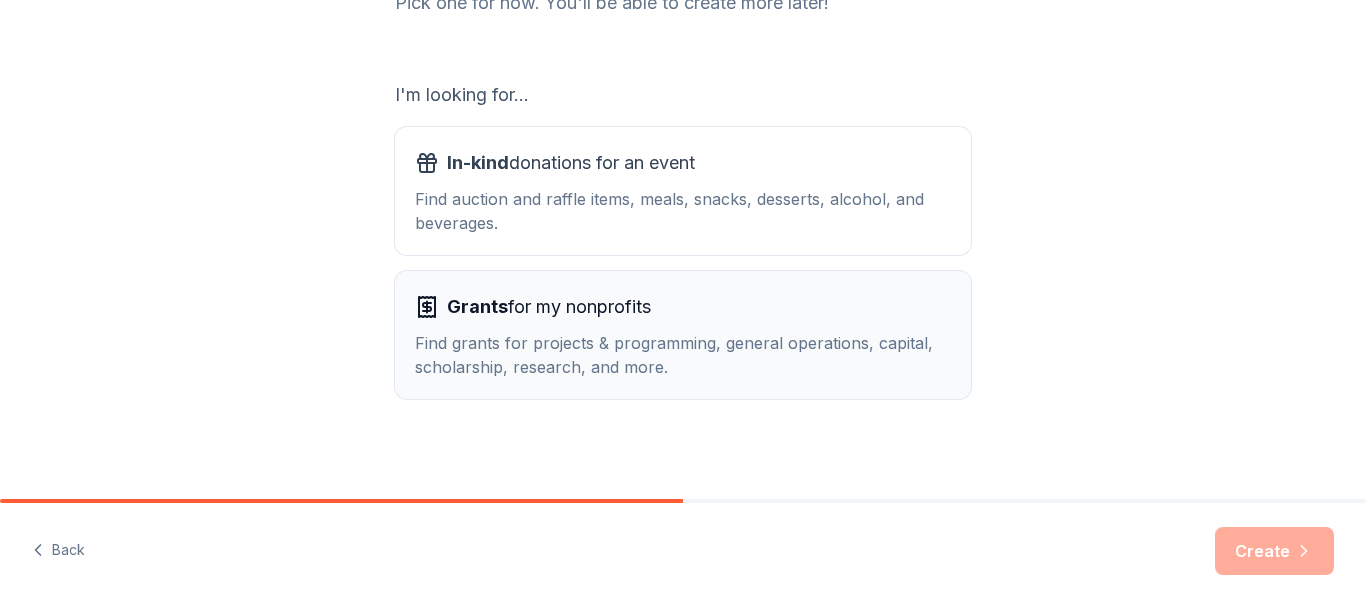 click on "Grants  for my nonprofits" at bounding box center [549, 307] 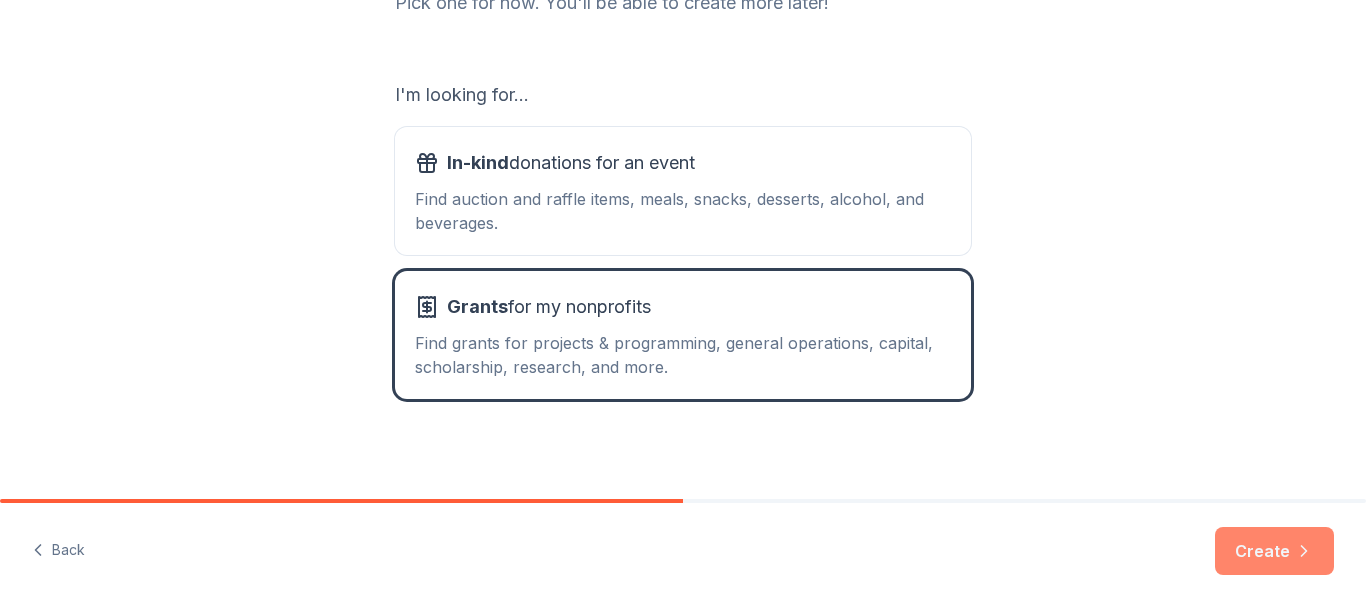 click on "Create" at bounding box center [1274, 551] 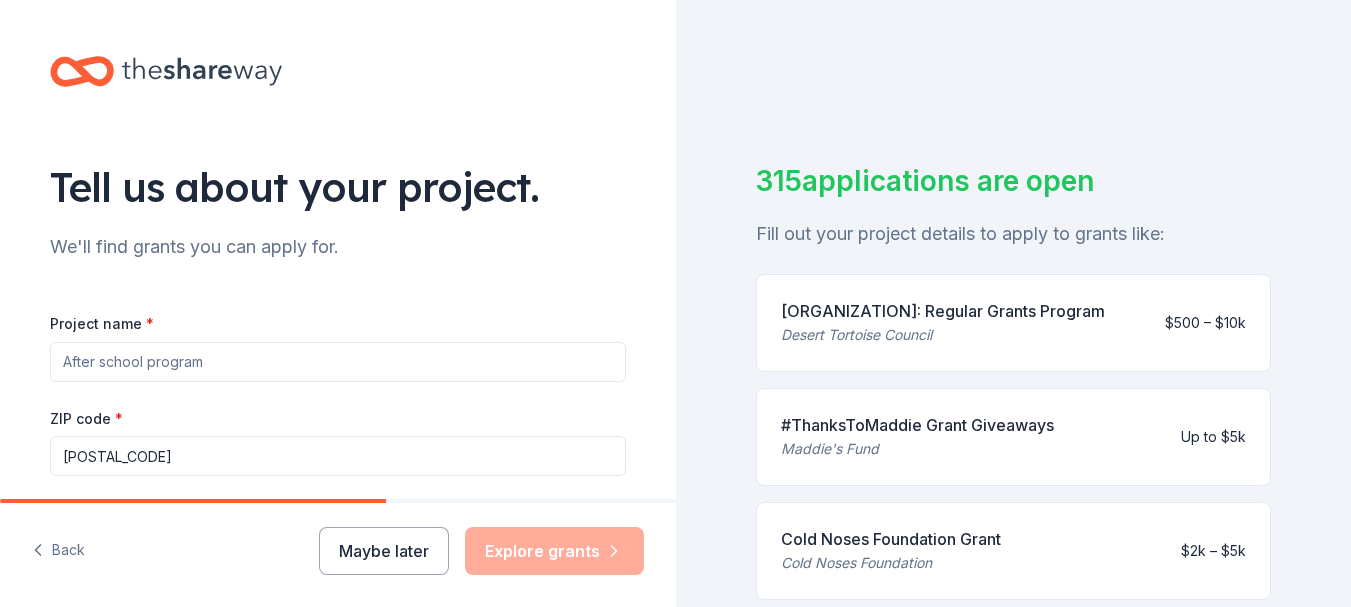 click on "Project name *" at bounding box center (338, 362) 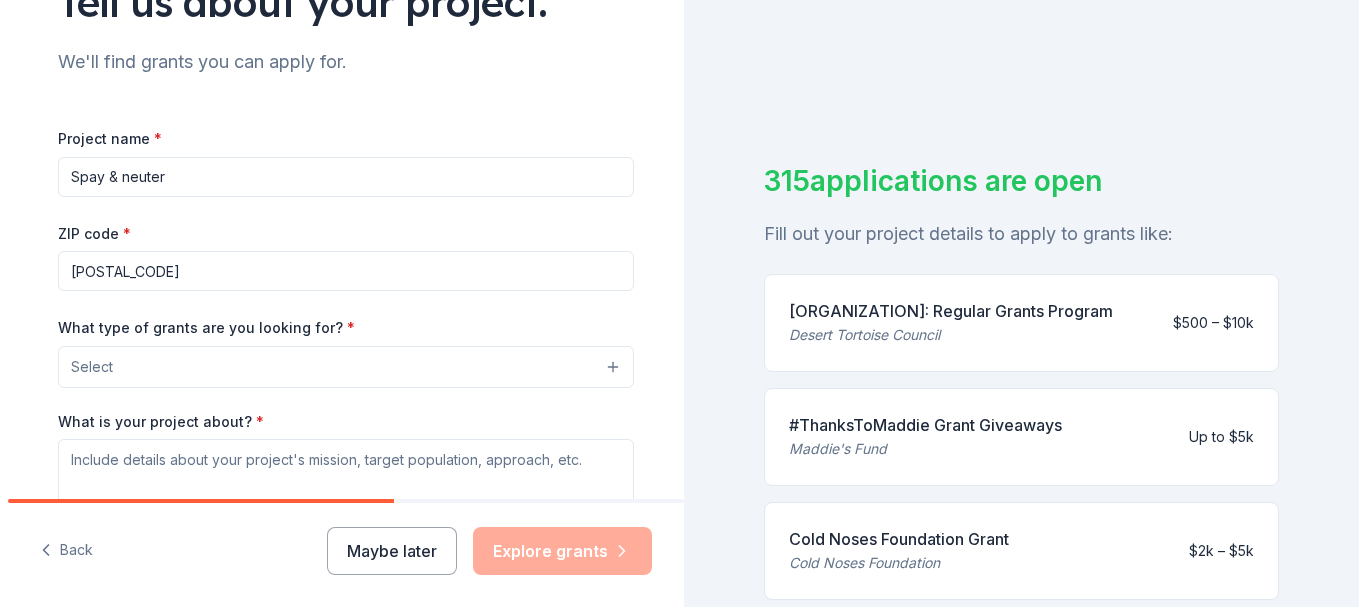 scroll, scrollTop: 200, scrollLeft: 0, axis: vertical 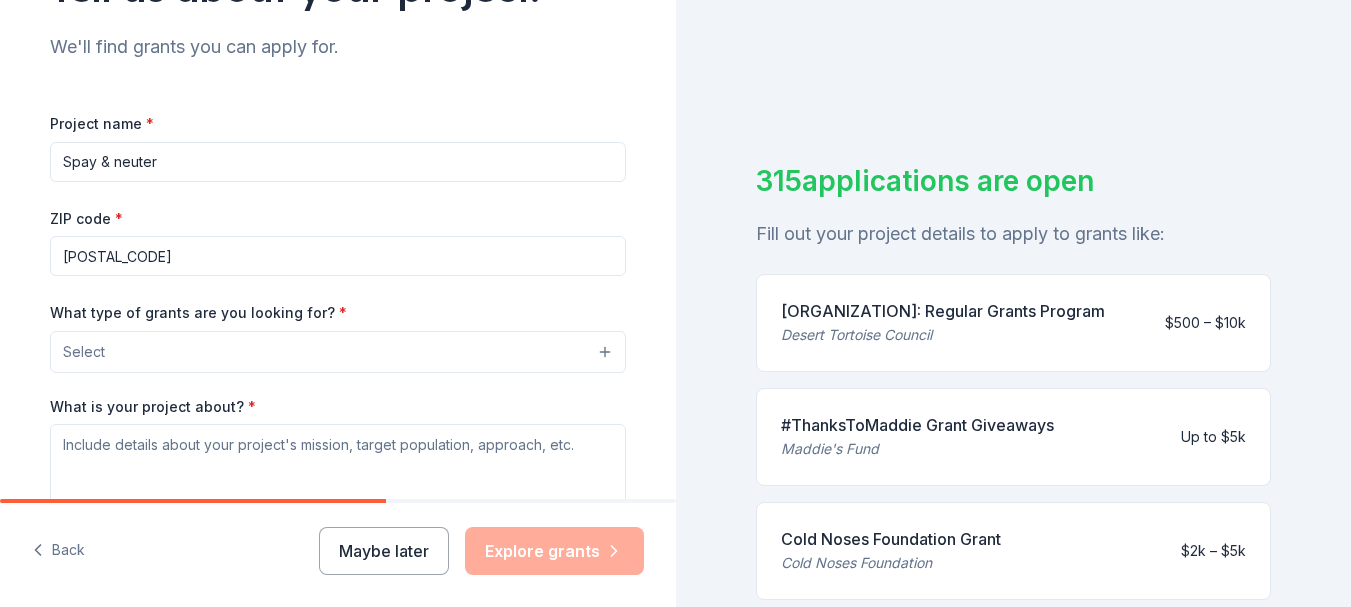 type on "Spay & neuter" 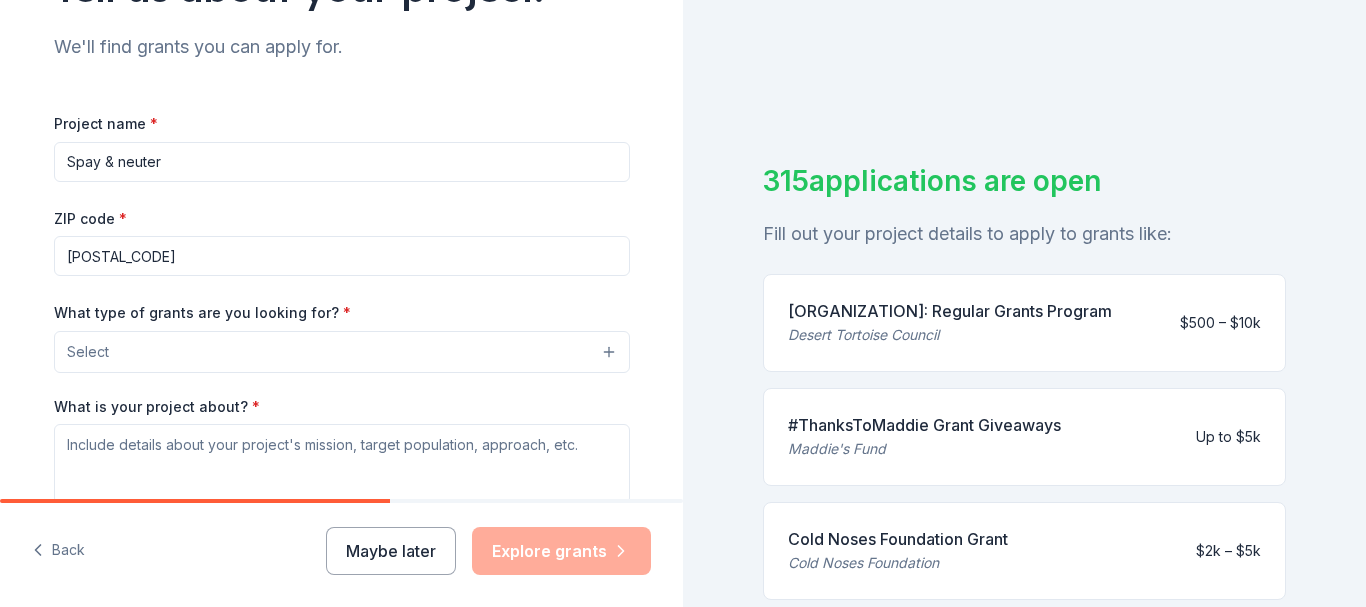 click on "Select" at bounding box center (342, 352) 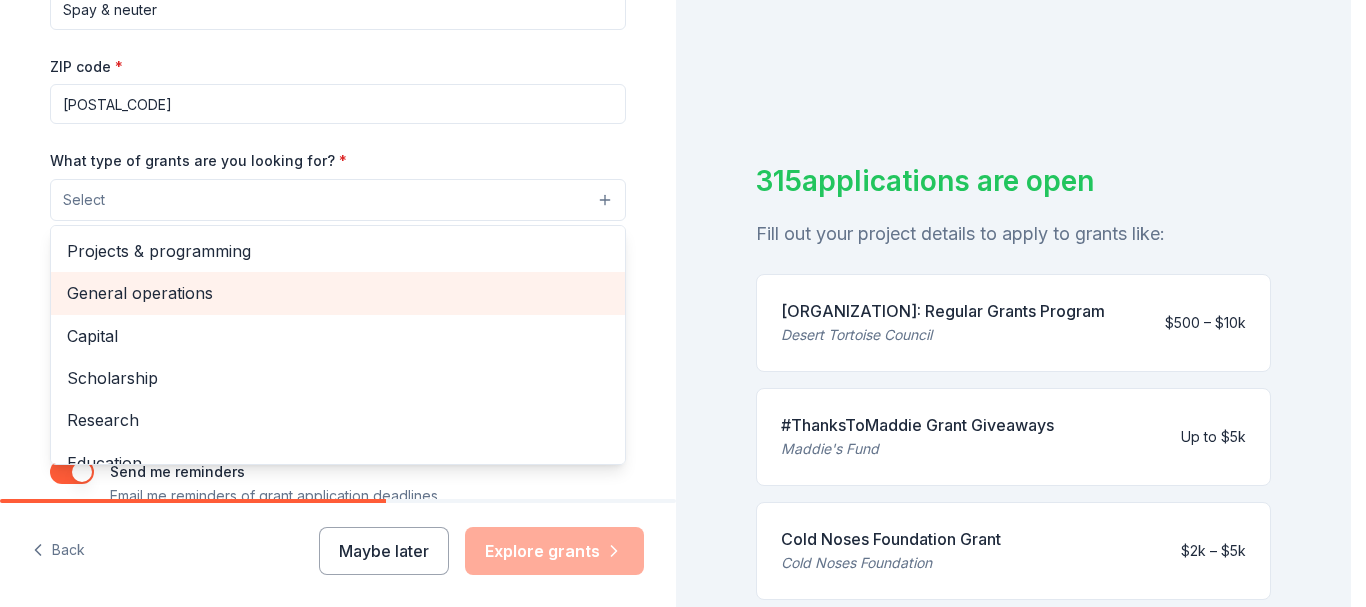 scroll, scrollTop: 400, scrollLeft: 0, axis: vertical 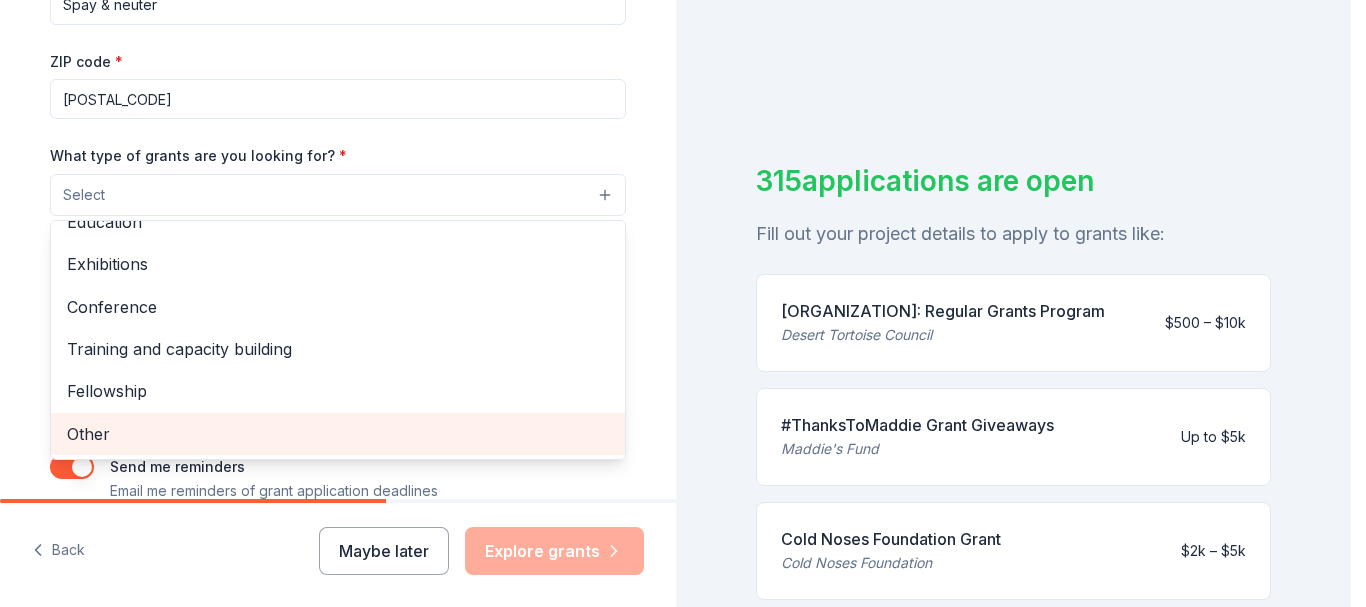 click on "Other" at bounding box center (338, 434) 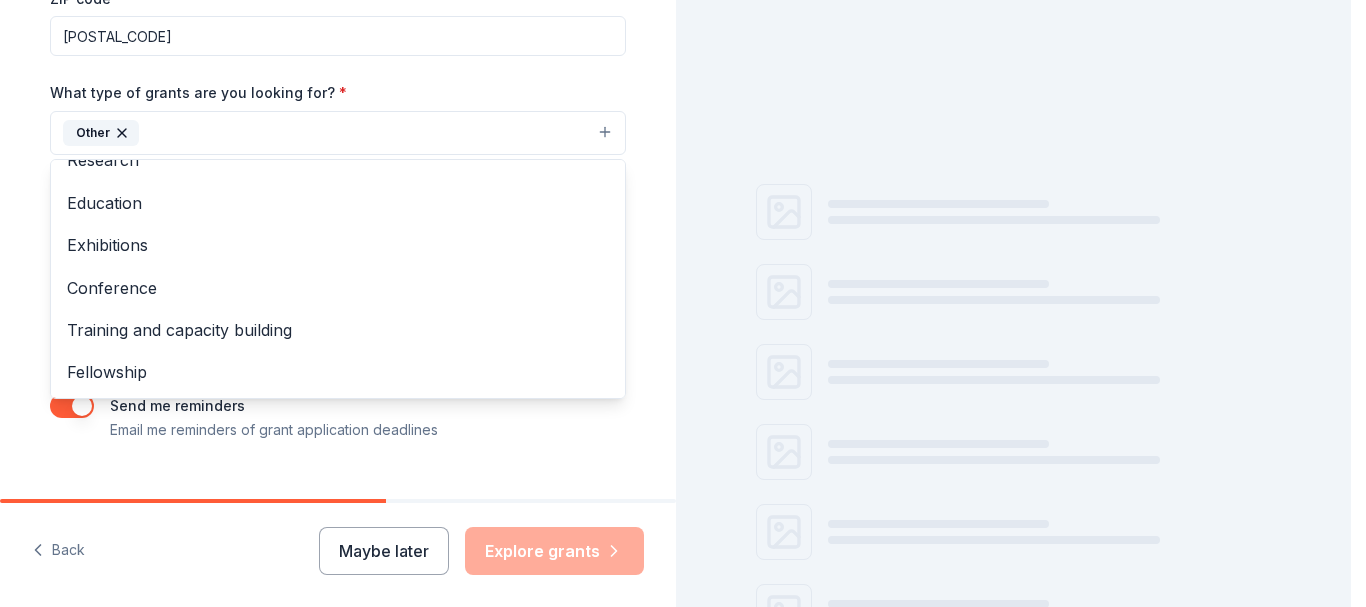 scroll, scrollTop: 459, scrollLeft: 0, axis: vertical 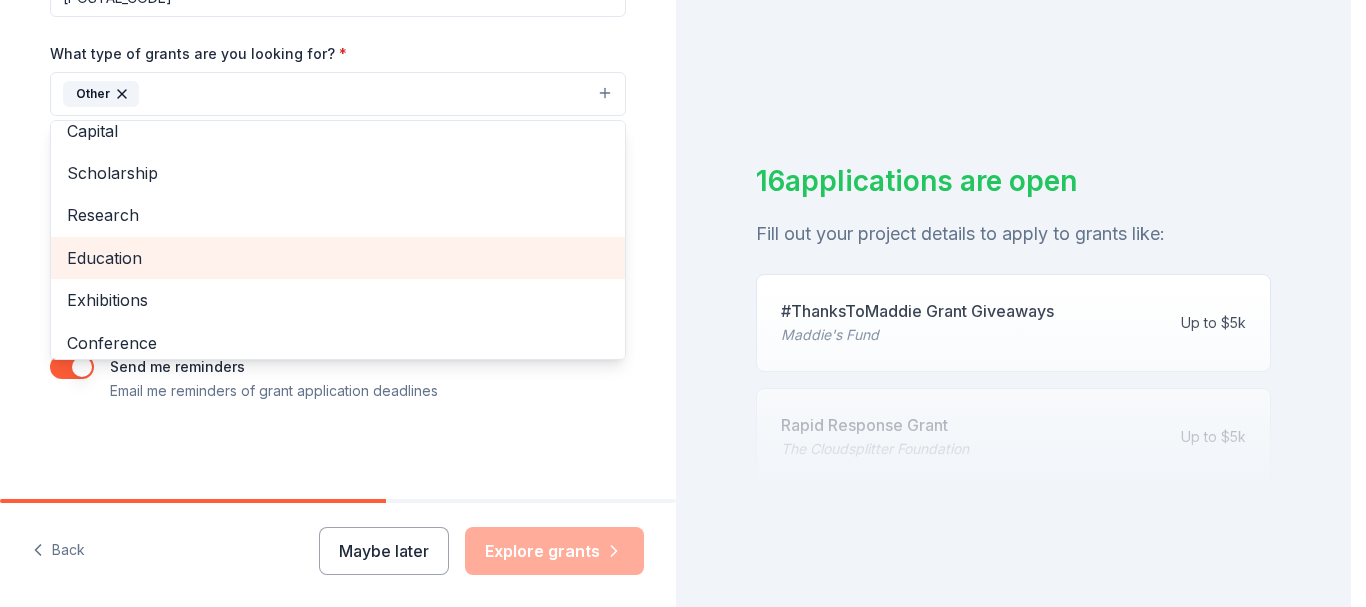 click on "Education" at bounding box center [338, 258] 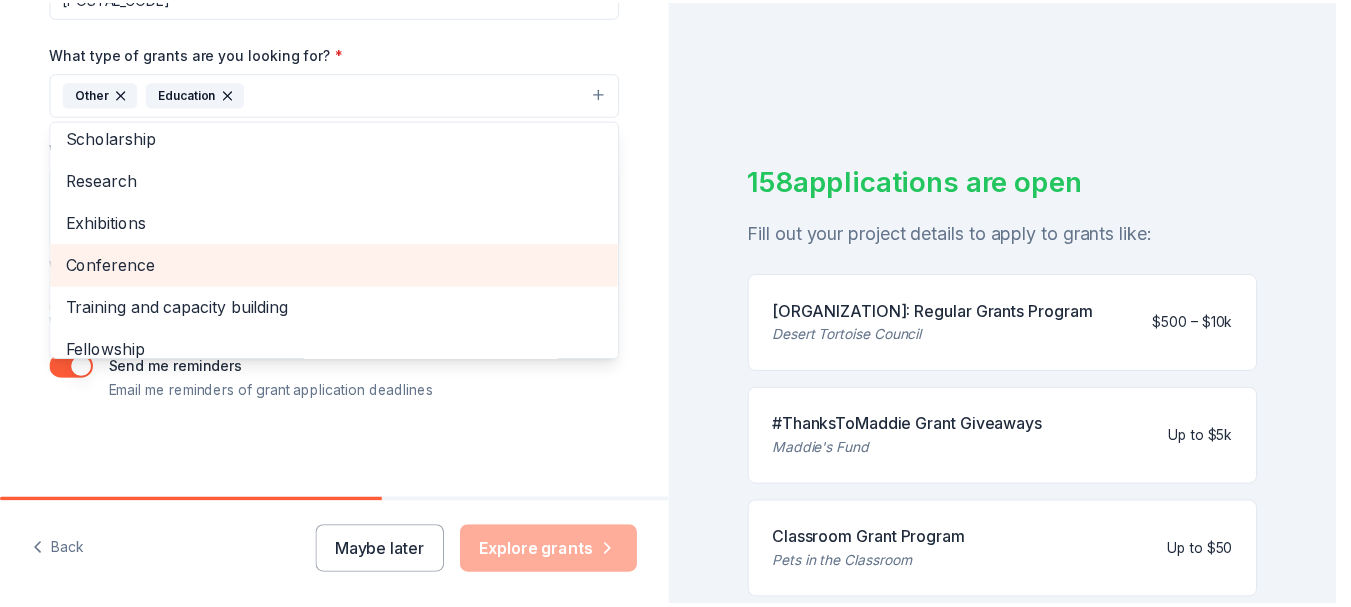 scroll, scrollTop: 151, scrollLeft: 0, axis: vertical 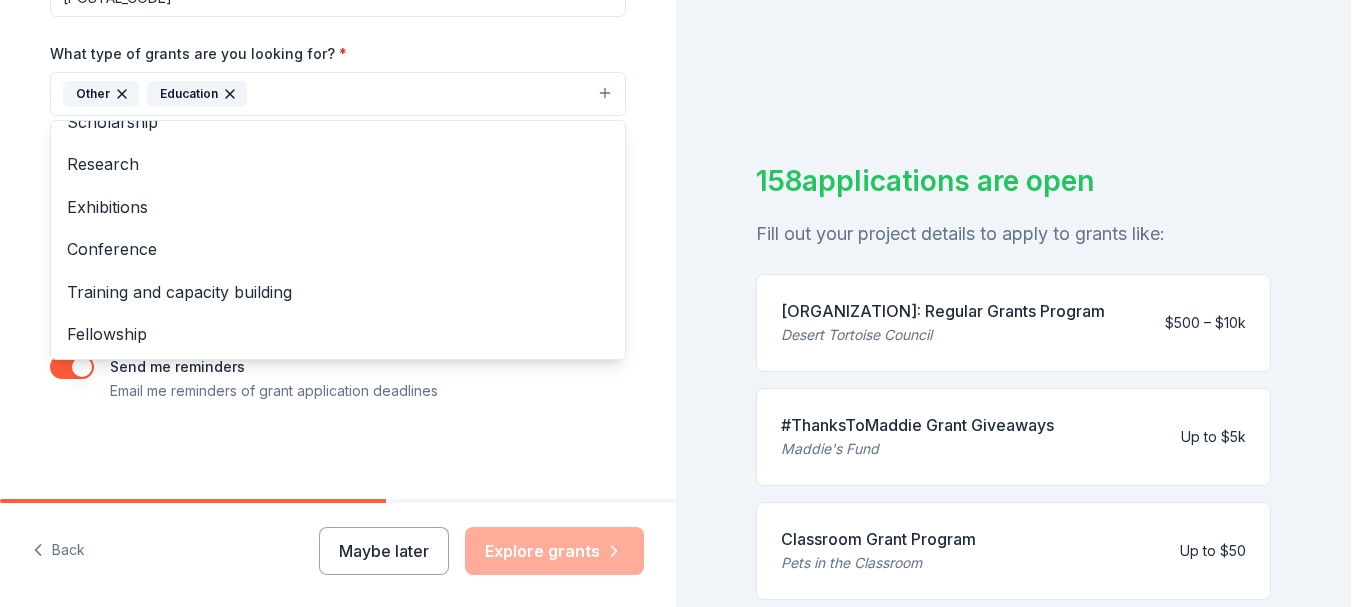 click on "Tell us about your project. We'll find grants you can apply for. Project name * Spay & neuter ZIP code * 92232 What type of grants are you looking for? * Other Education Projects & programming General operations Capital Scholarship Research Exhibitions Conference Training and capacity building Fellowship What is your project about? * We use this to match you to relevant grant opportunities.   See examples We recommend at least 300 characters to get the best grant matches. Send me reminders Email me reminders of grant application deadlines" at bounding box center [338, 20] 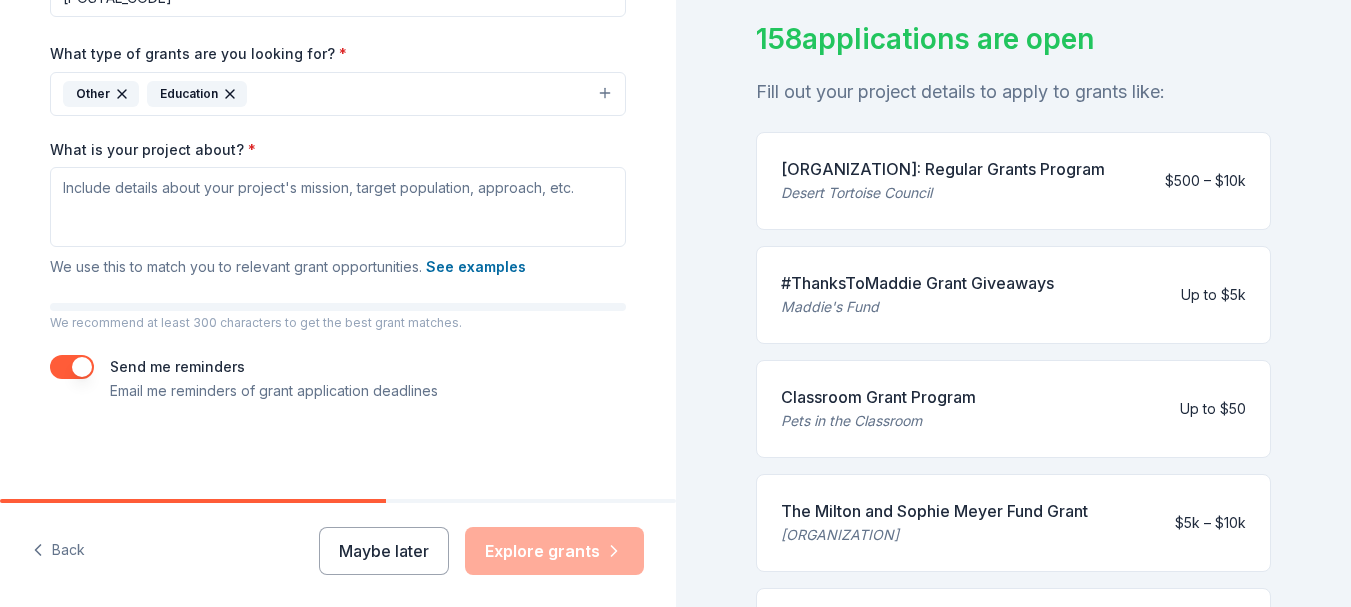 scroll, scrollTop: 100, scrollLeft: 0, axis: vertical 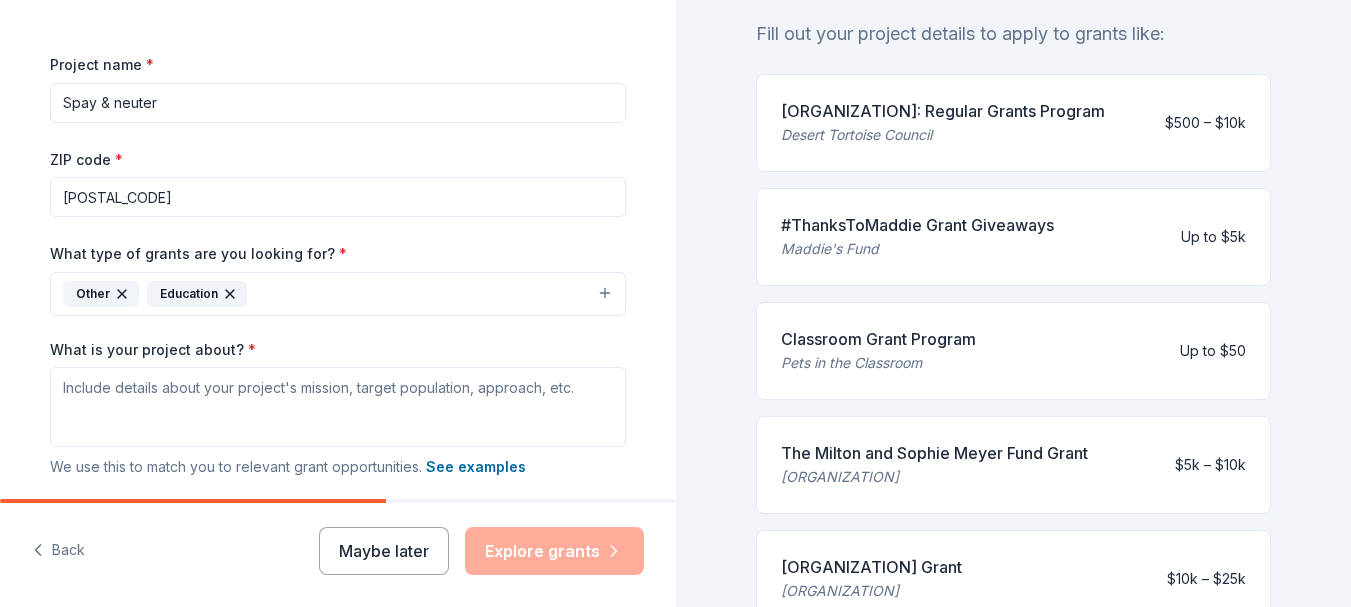 click on "Desert Tortoise Council: Regular Grants Program" at bounding box center [943, 111] 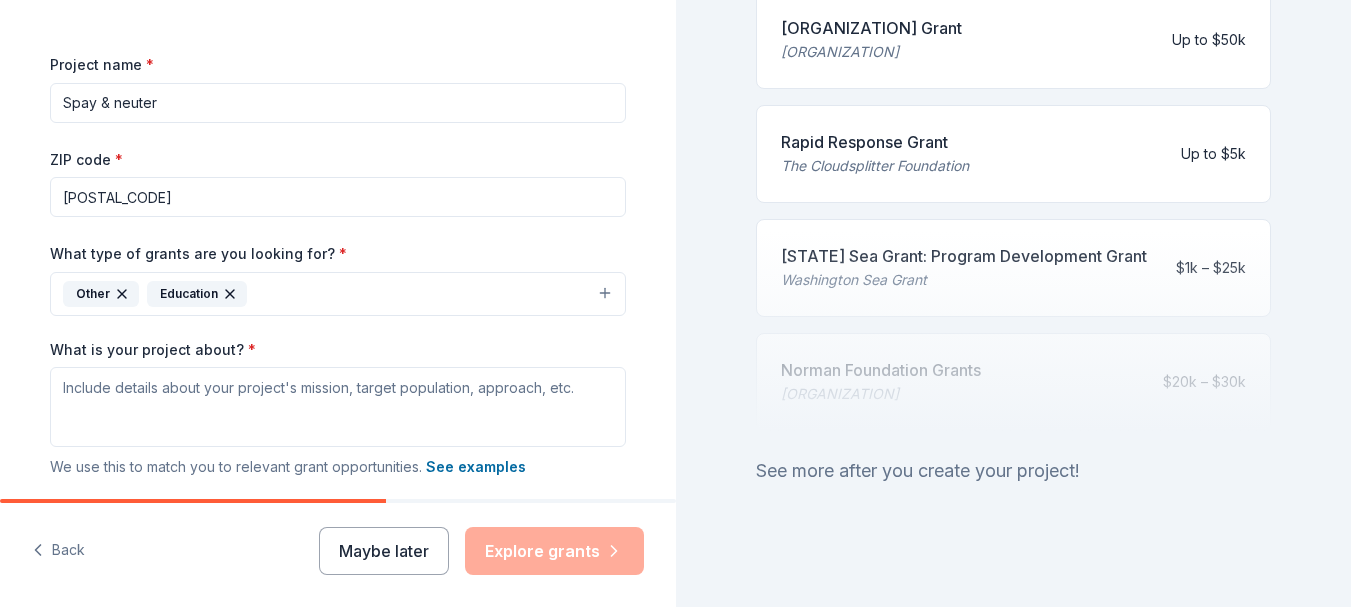 scroll, scrollTop: 1000, scrollLeft: 0, axis: vertical 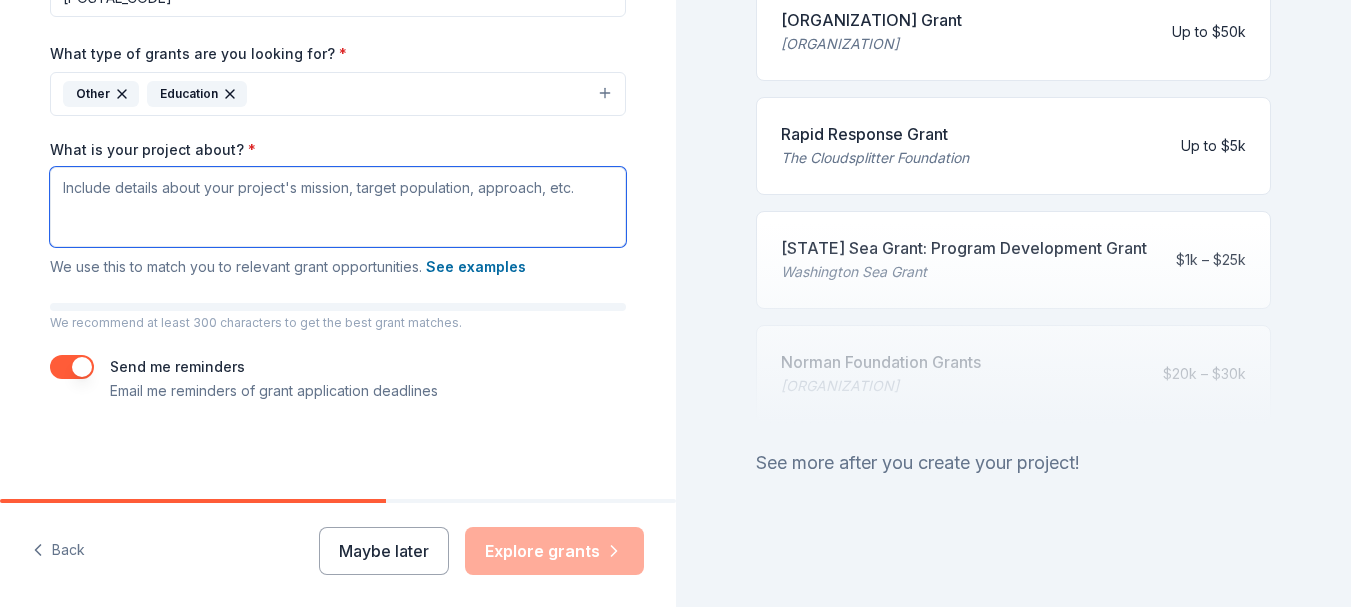 click on "What is your project about? *" at bounding box center (338, 207) 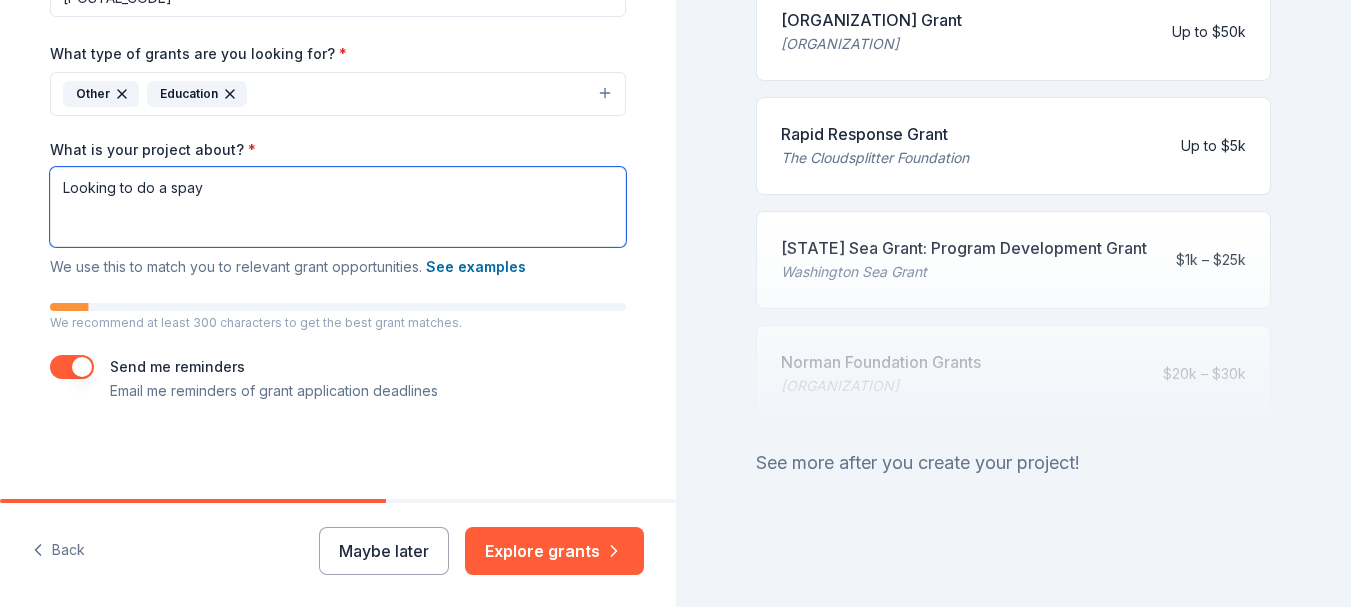 type on "Looking to do a spay" 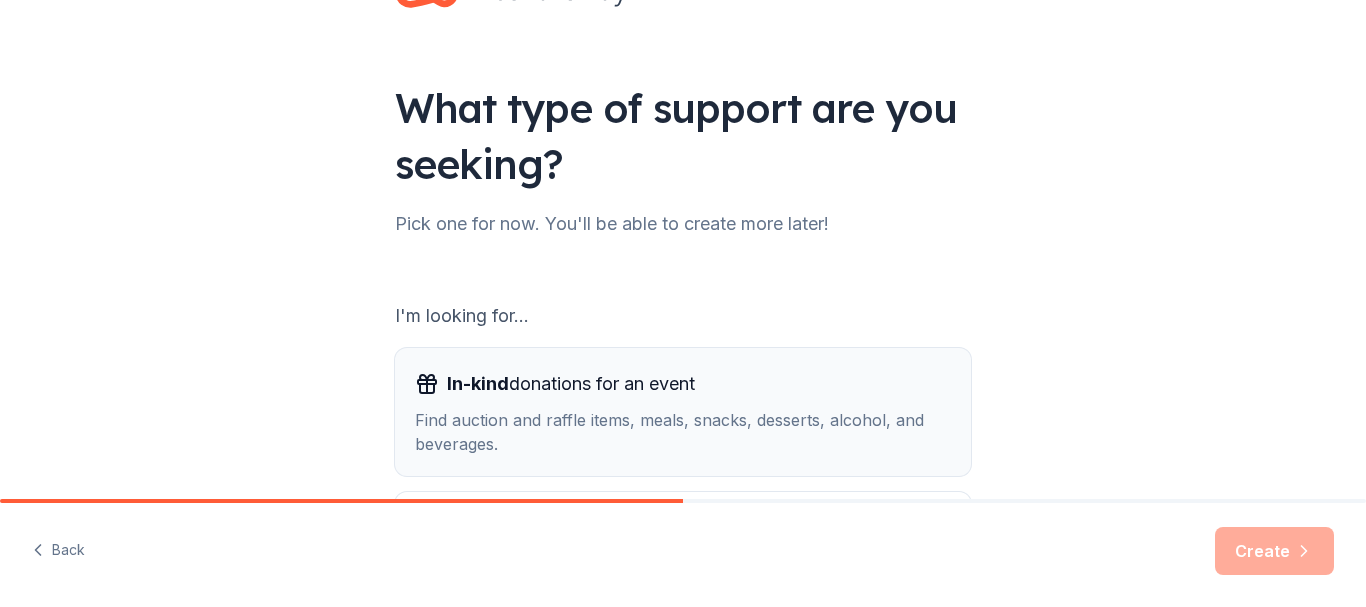scroll, scrollTop: 200, scrollLeft: 0, axis: vertical 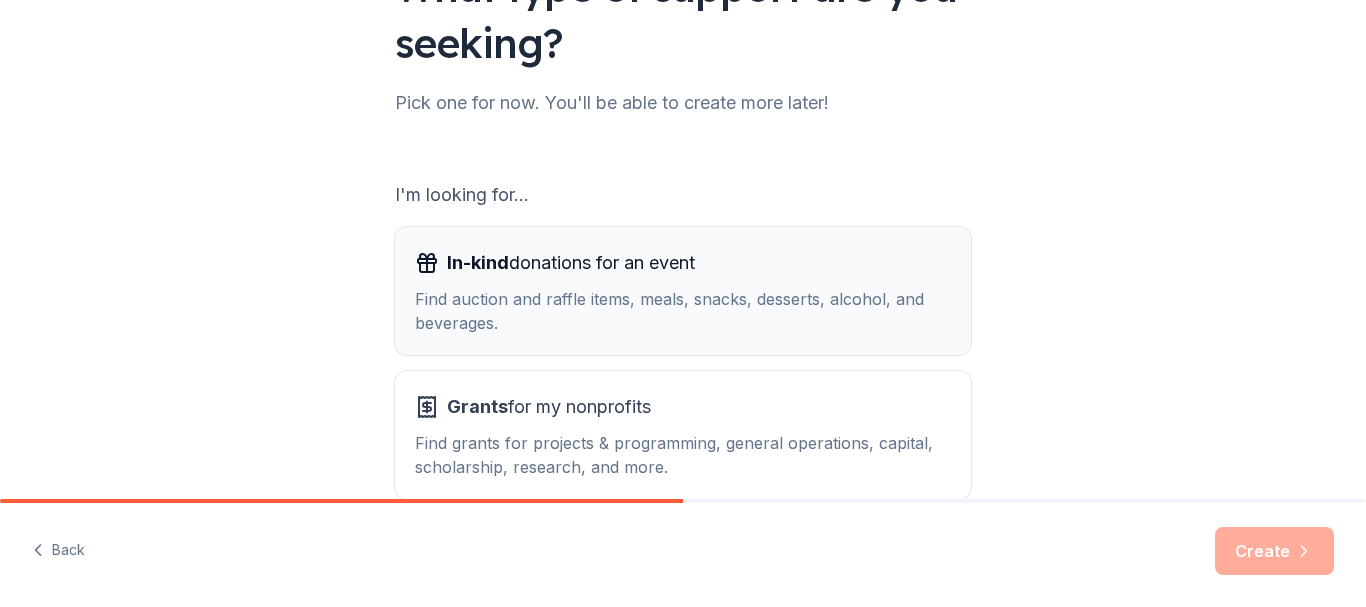 click on "Find auction and raffle items, meals, snacks, desserts, alcohol, and beverages." at bounding box center (683, 311) 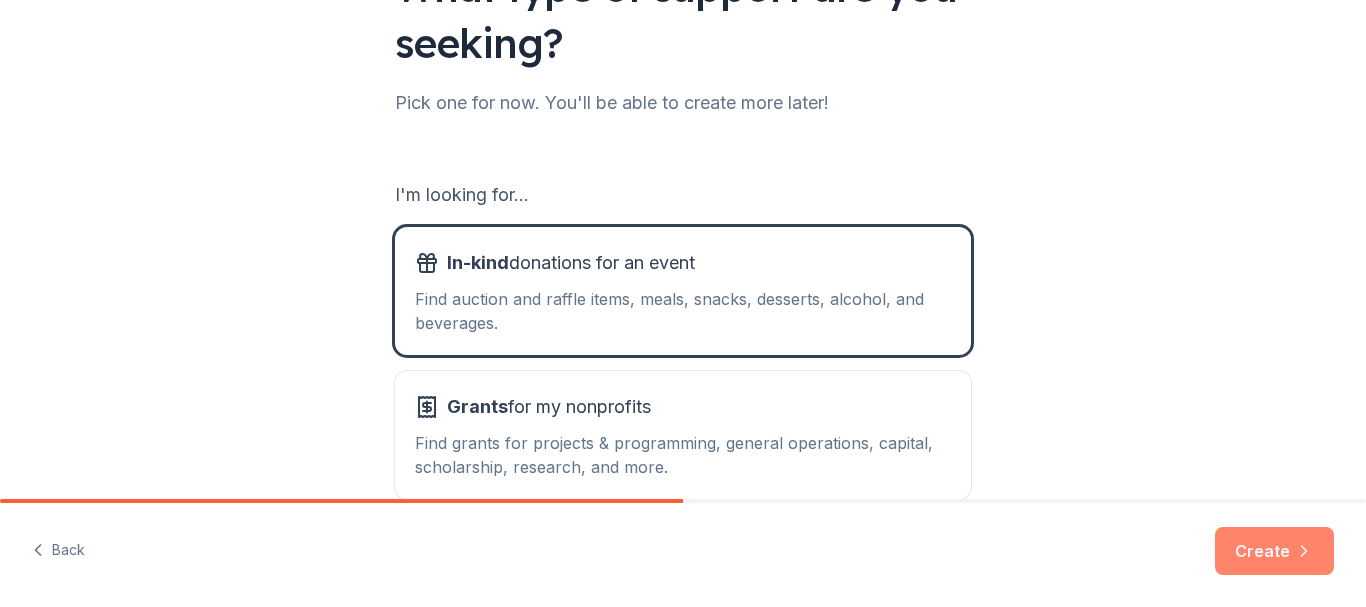 click 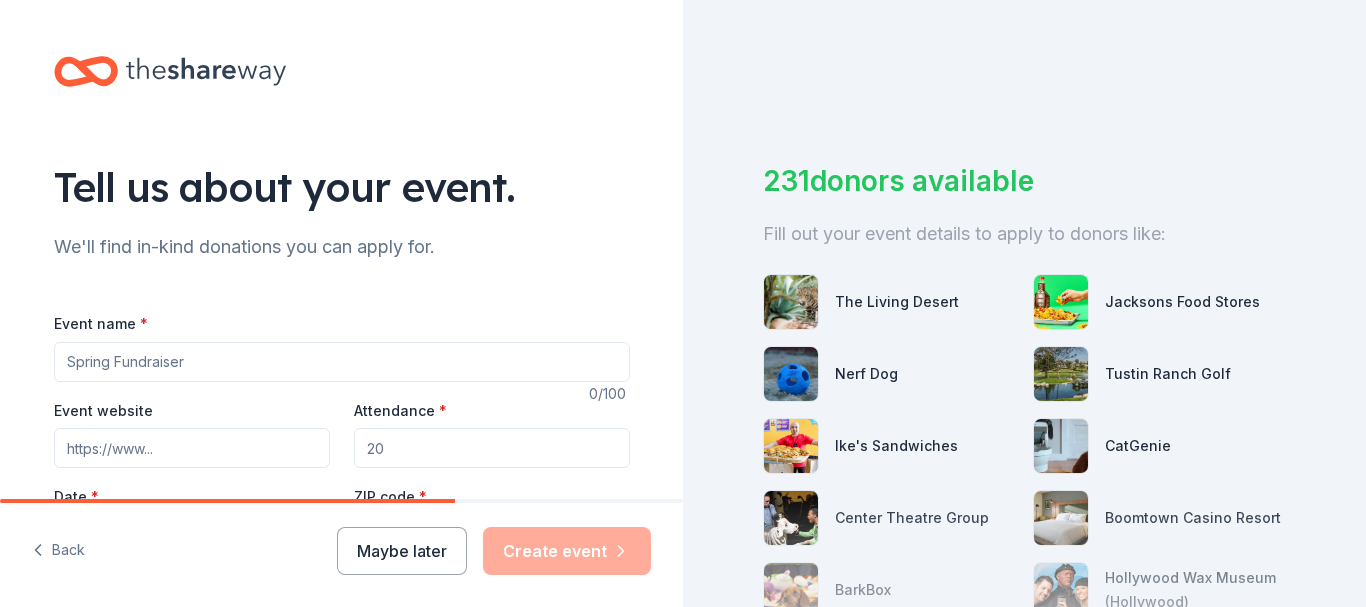 click on "Event name *" at bounding box center [342, 362] 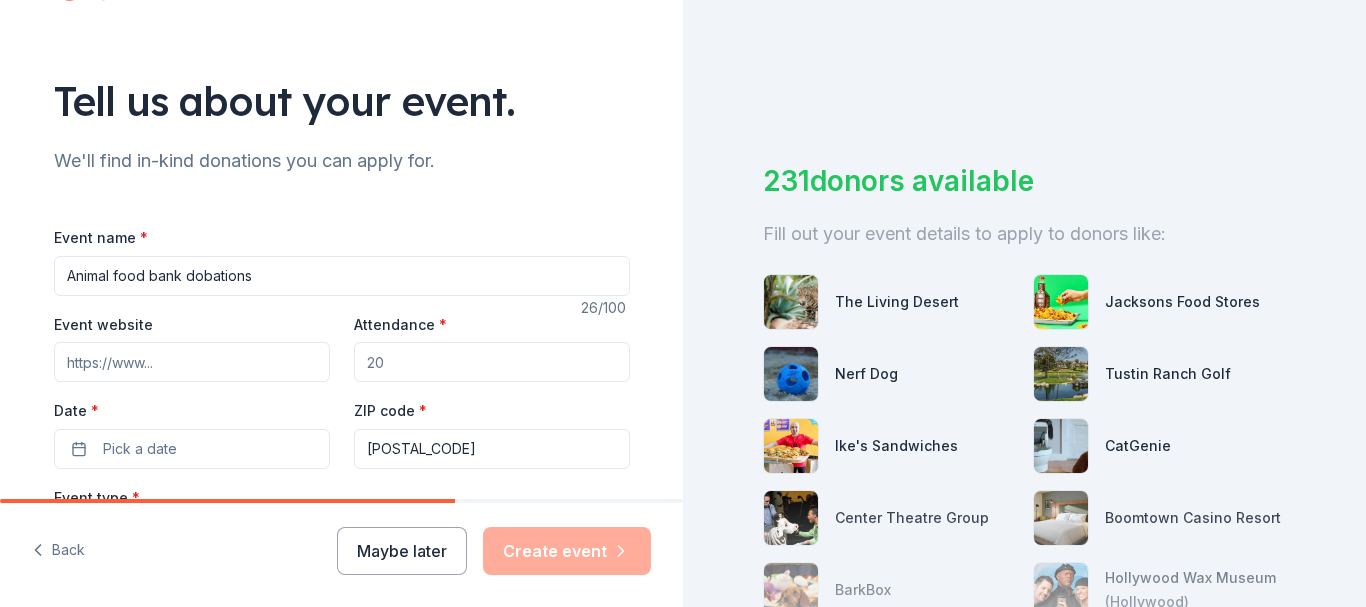 scroll, scrollTop: 300, scrollLeft: 0, axis: vertical 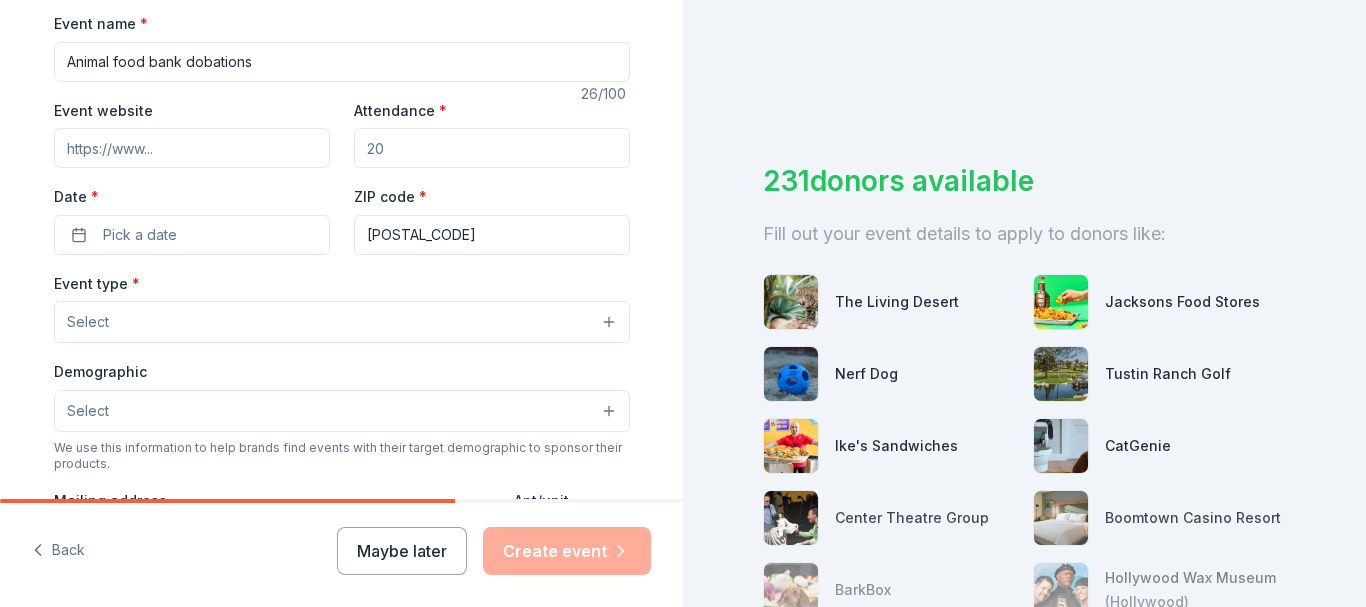 type on "Animal food bank dobations" 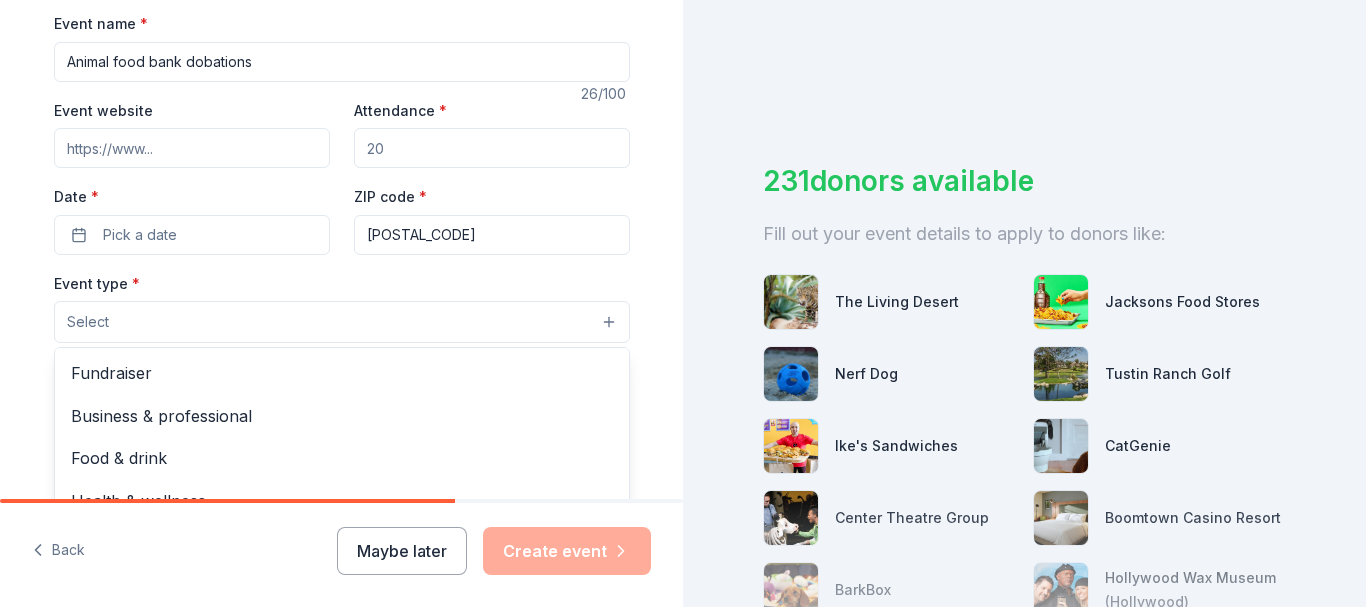 scroll, scrollTop: 400, scrollLeft: 0, axis: vertical 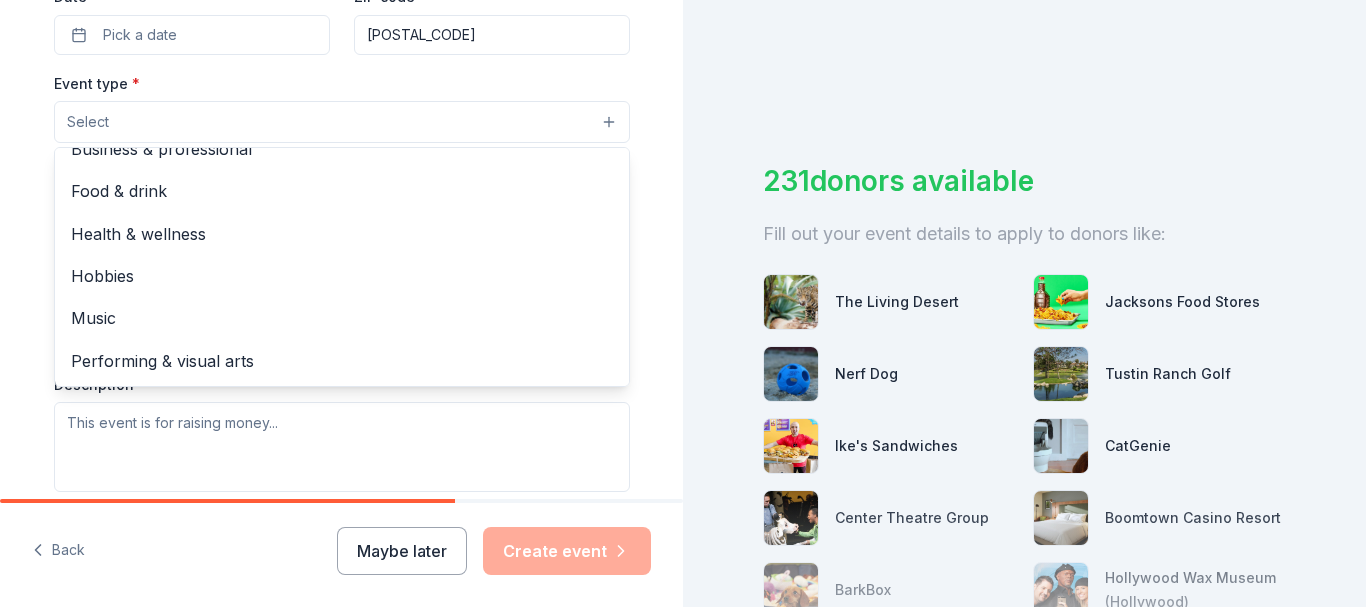 click on "Tell us about your event. We'll find in-kind donations you can apply for. Event name * Animal food bank dobations 26 /100 Event website Attendance * Date * Pick a date ZIP code * 92232 Event type * Select Fundraiser Business & professional Food & drink Health & wellness Hobbies Music Performing & visual arts Demographic Select We use this information to help brands find events with their target demographic to sponsor their products. Mailing address Apt/unit Description What are you looking for? * Auction & raffle Meals Snacks Desserts Alcohol Beverages Send me reminders Email me reminders of donor application deadlines Recurring event" at bounding box center [342, 165] 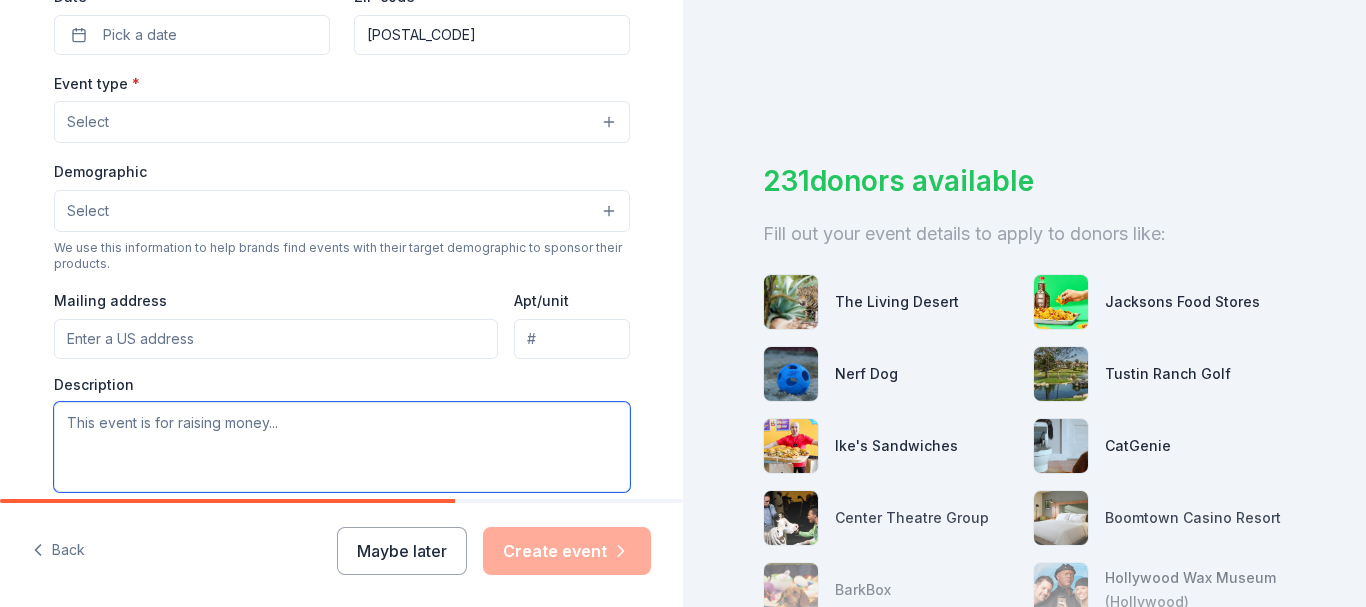 click at bounding box center (342, 447) 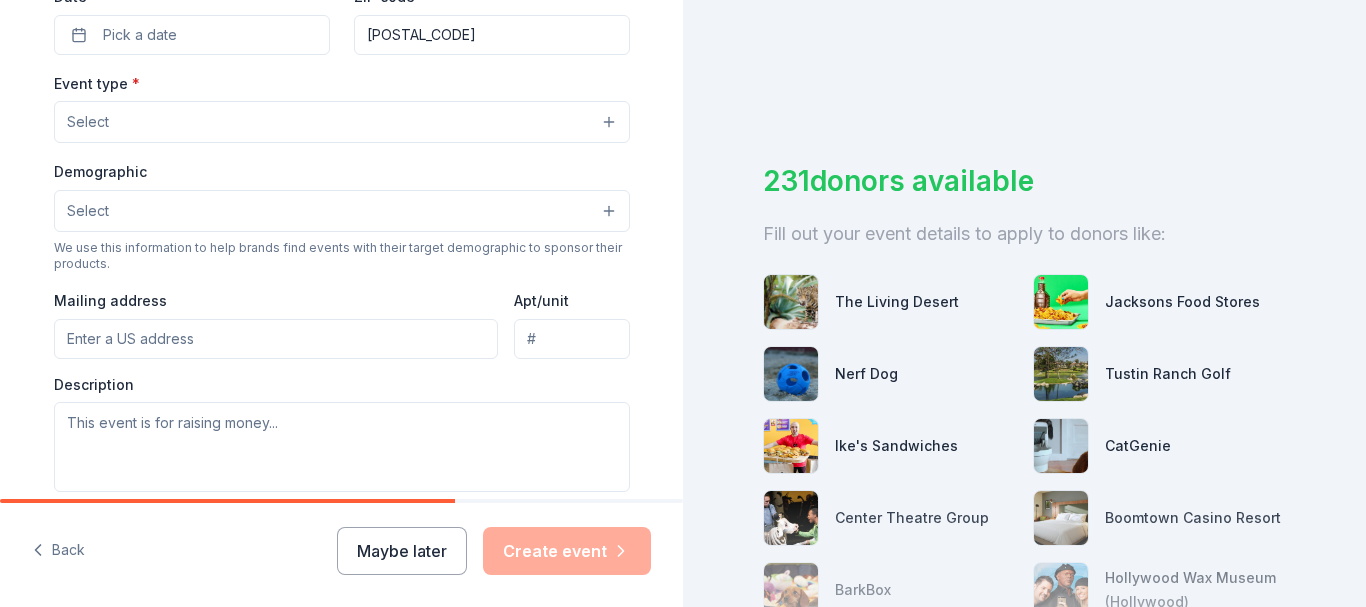click on "Select" at bounding box center (342, 122) 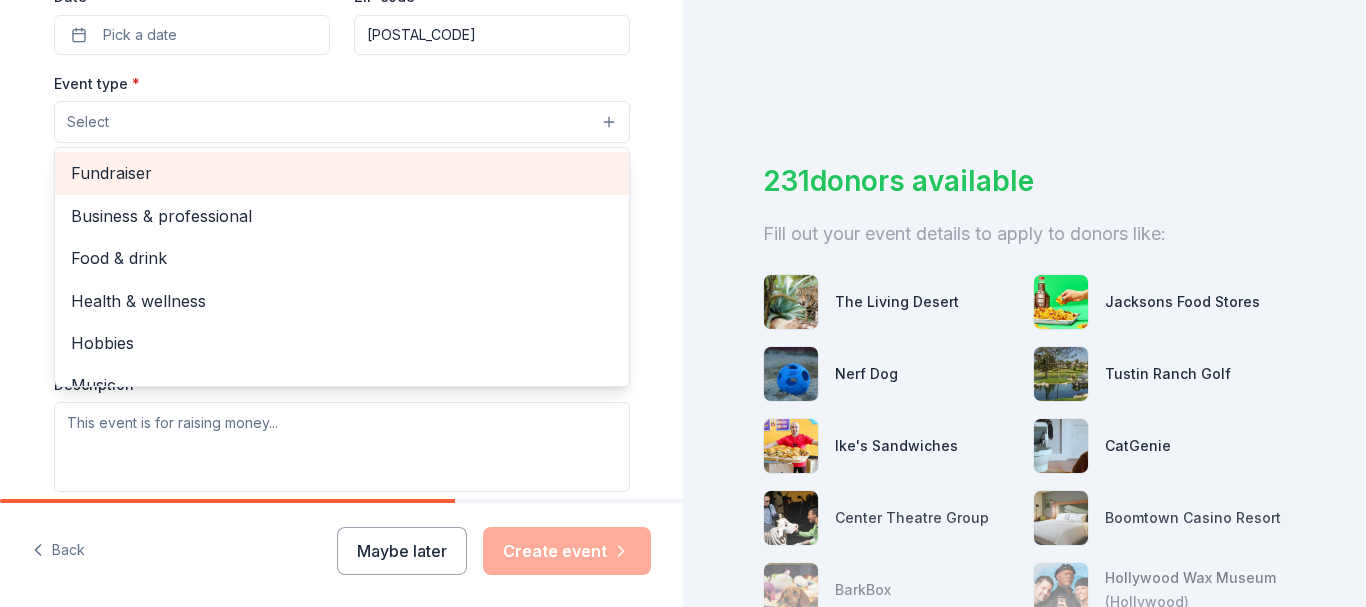 click on "Fundraiser" at bounding box center [342, 173] 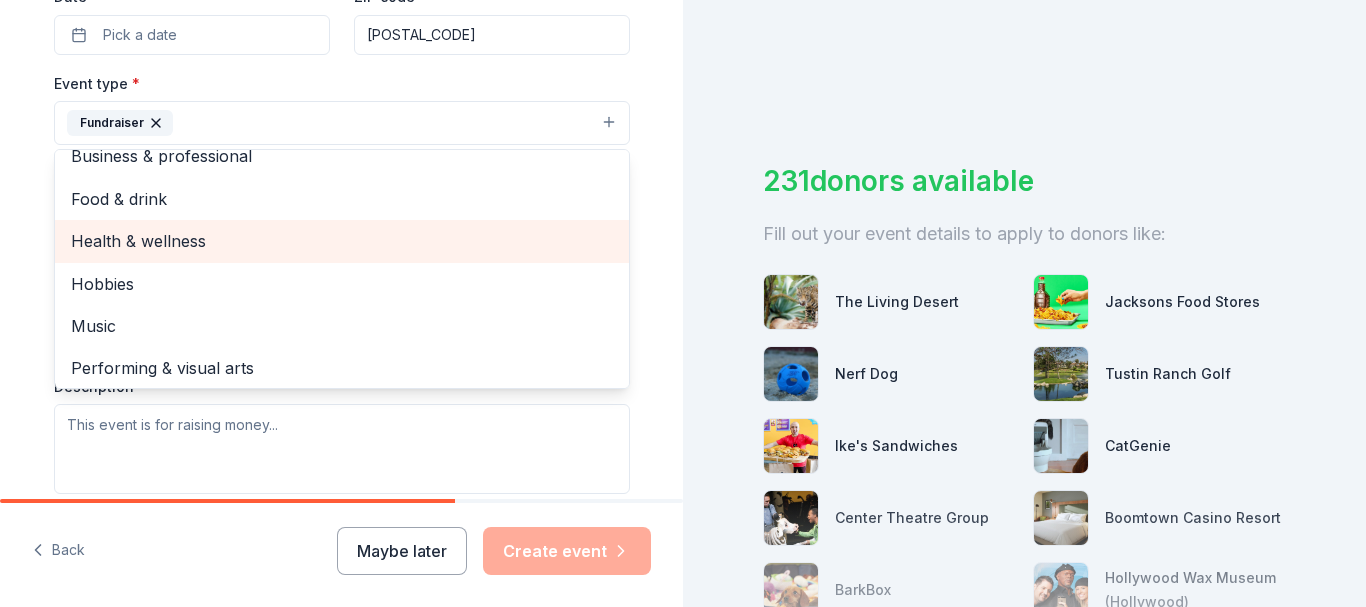 scroll, scrollTop: 24, scrollLeft: 0, axis: vertical 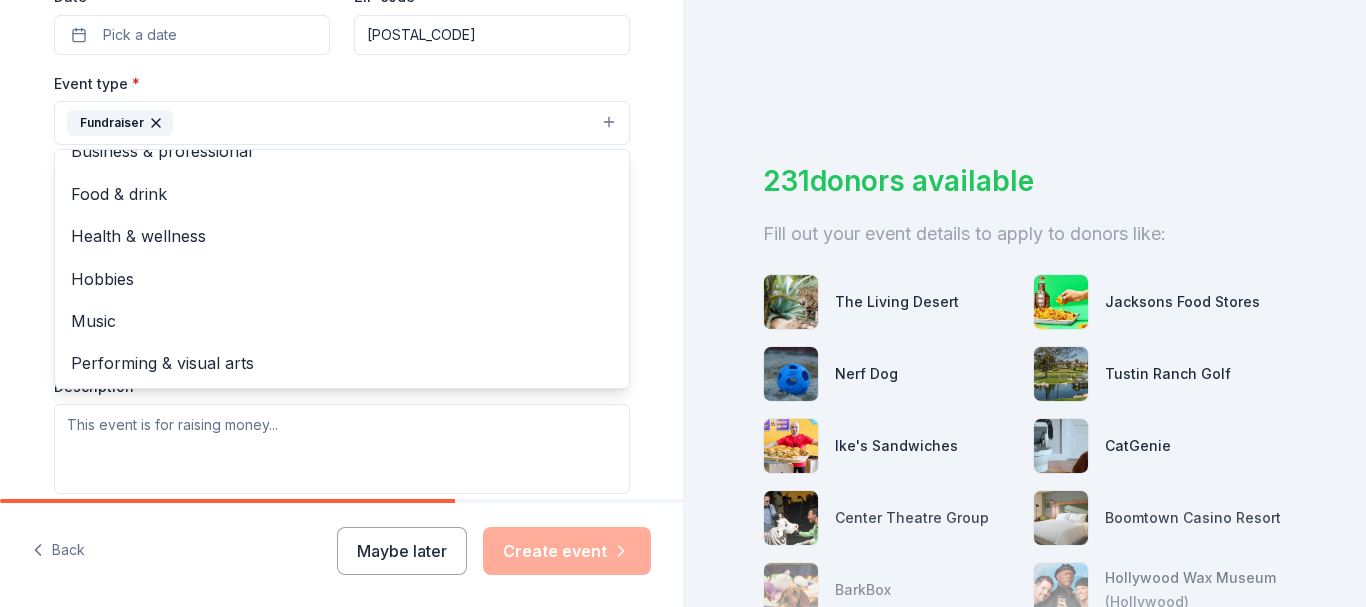 click on "Tell us about your event. We'll find in-kind donations you can apply for. Event name * Animal food bank dobations 26 /100 Event website Attendance * Date * Pick a date ZIP code * 92232 Event type * Fundraiser Business & professional Food & drink Health & wellness Hobbies Music Performing & visual arts Demographic Select We use this information to help brands find events with their target demographic to sponsor their products. Mailing address Apt/unit Description What are you looking for? * Auction & raffle Meals Snacks Desserts Alcohol Beverages Send me reminders Email me reminders of donor application deadlines Recurring event" at bounding box center (342, 166) 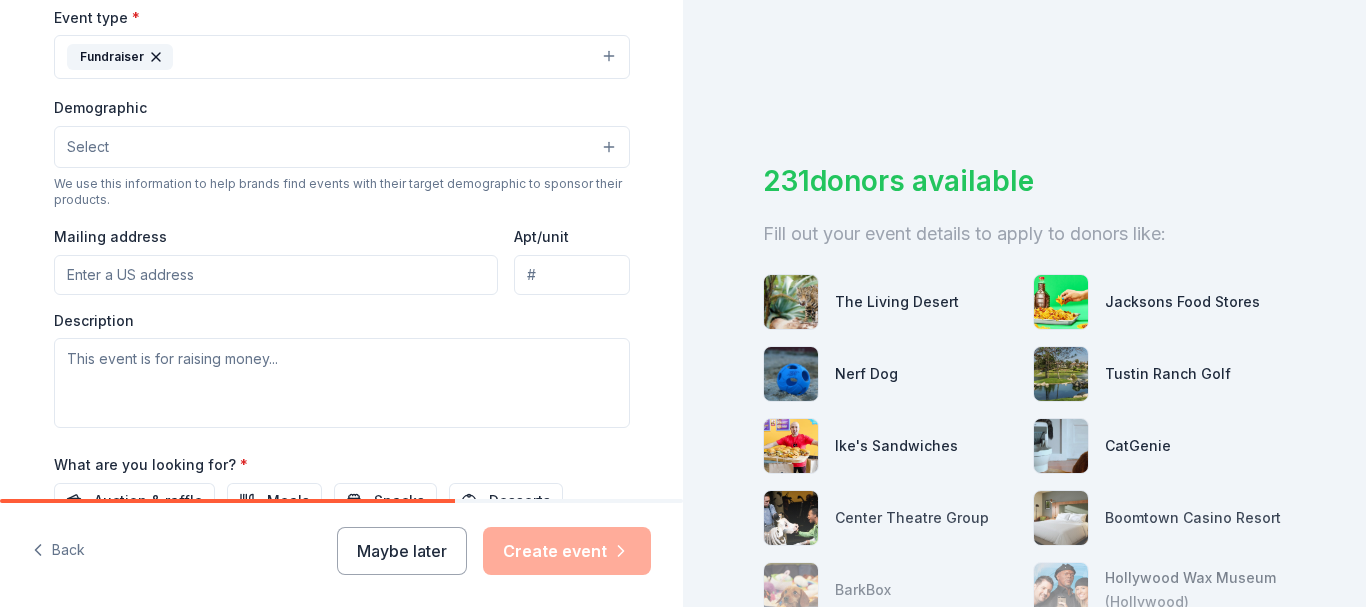 scroll, scrollTop: 600, scrollLeft: 0, axis: vertical 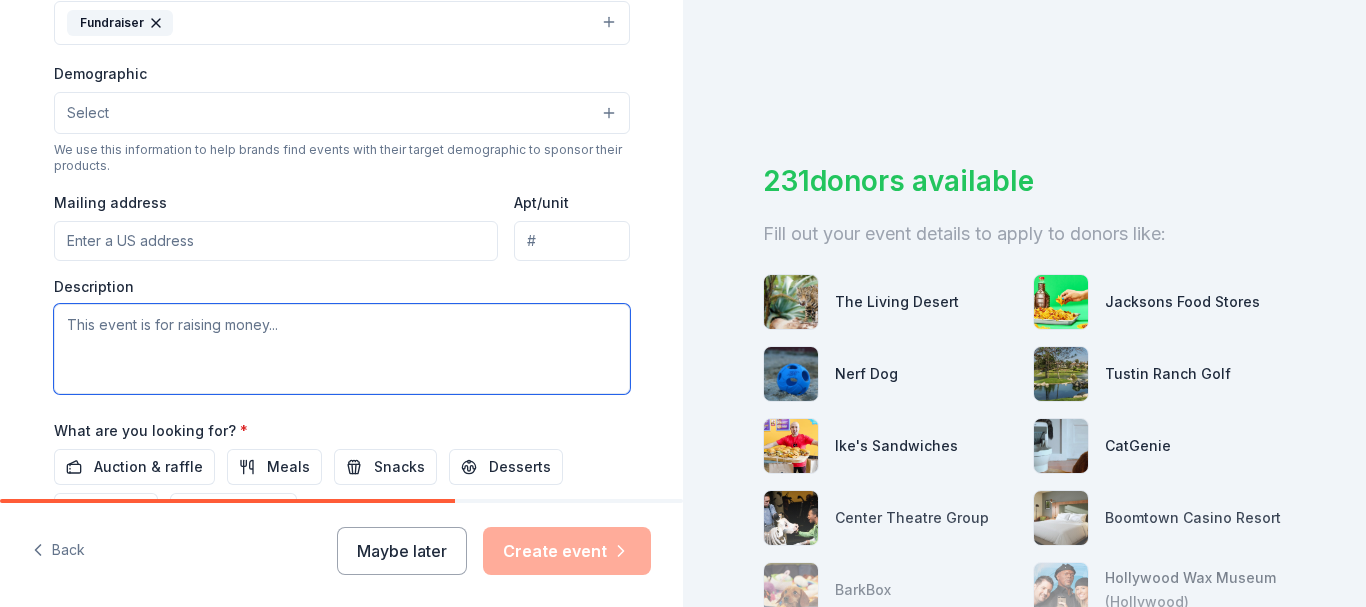 click at bounding box center (342, 349) 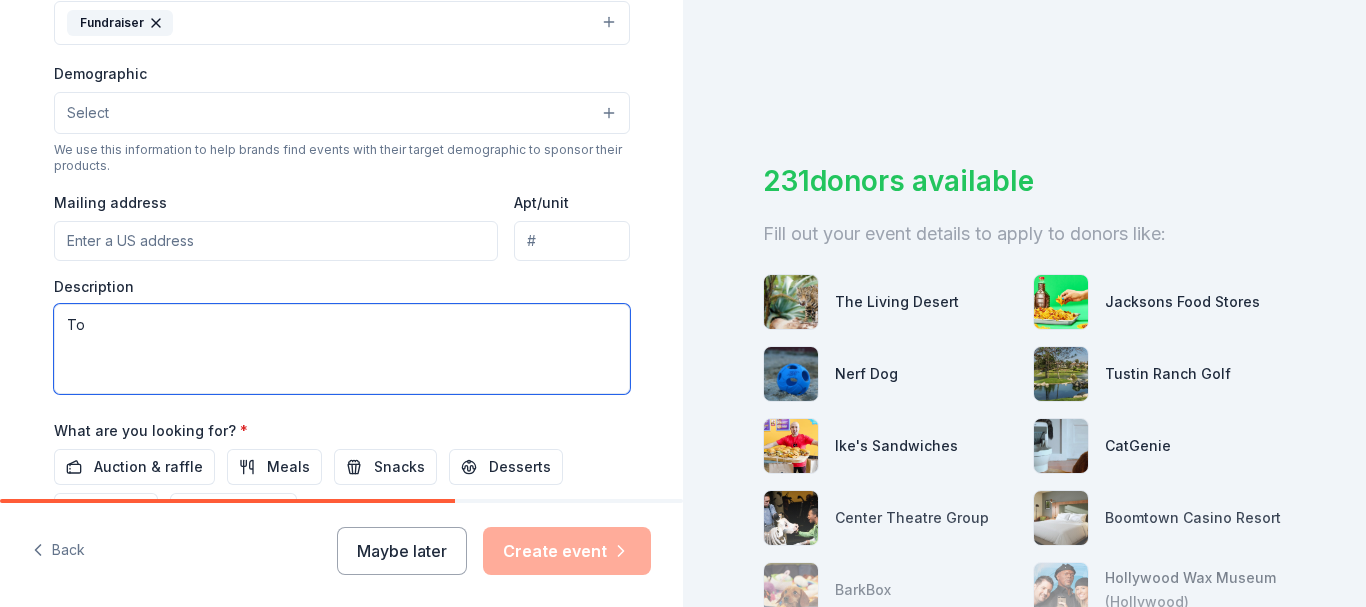 type on "T" 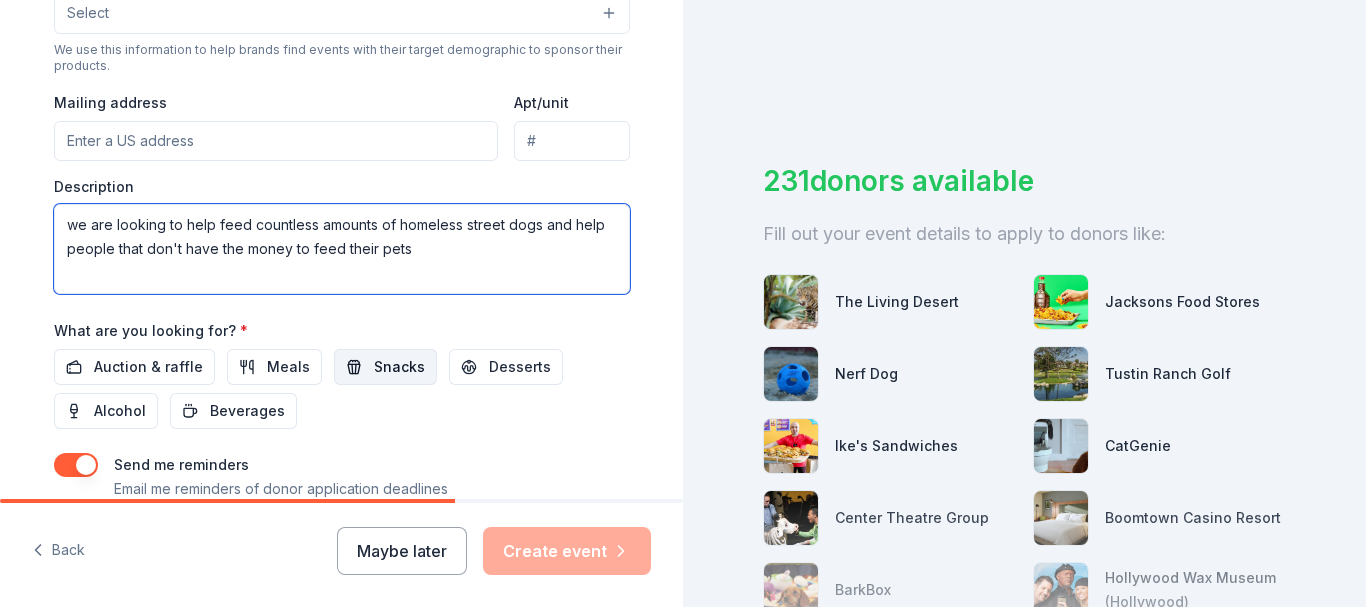 scroll, scrollTop: 800, scrollLeft: 0, axis: vertical 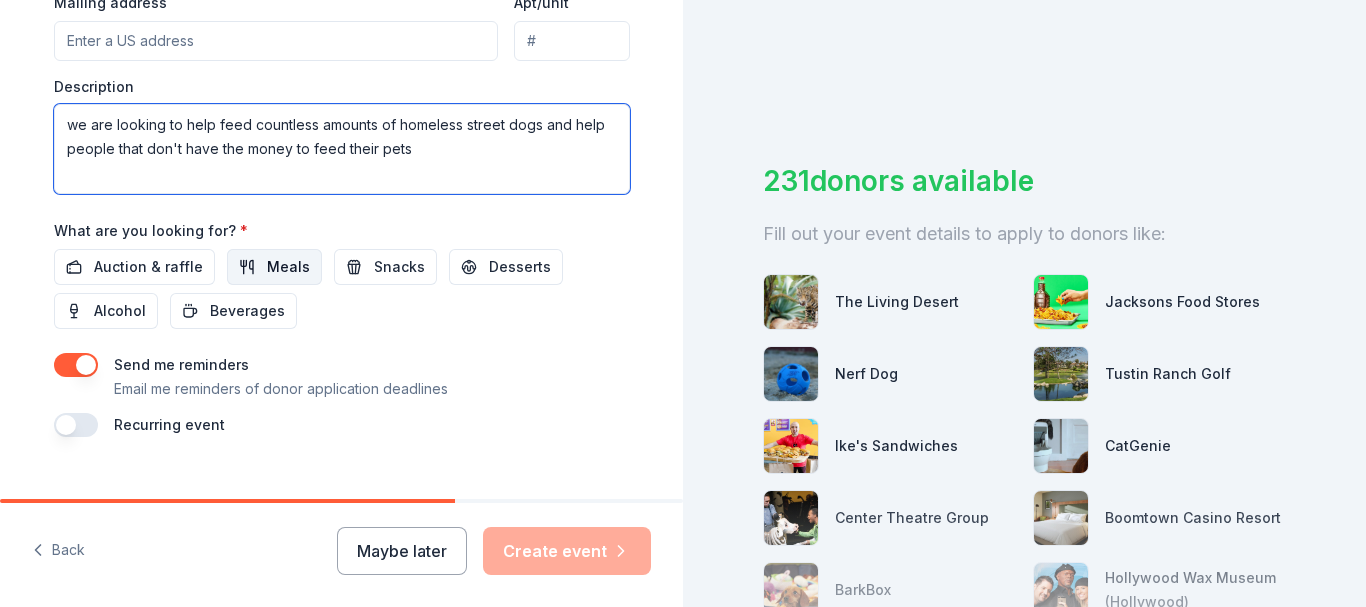 type on "we are looking to help feed countless amounts of homeless street dogs and help people that don't have the money to feed their pets" 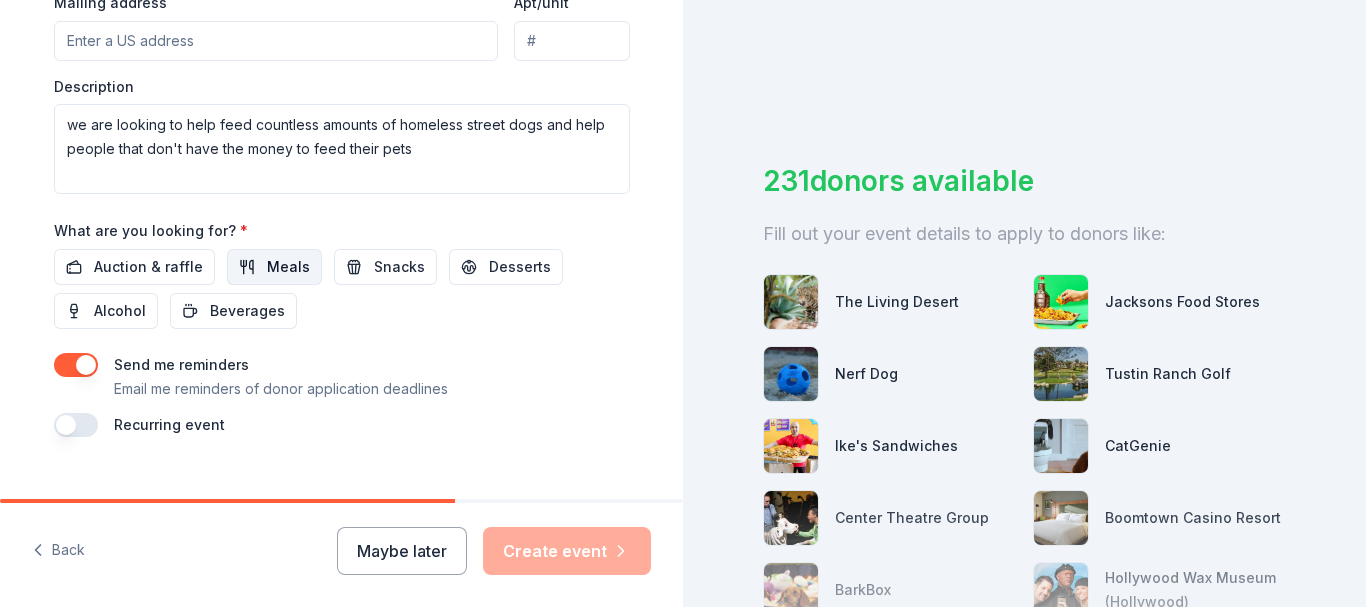 click on "Meals" at bounding box center [274, 267] 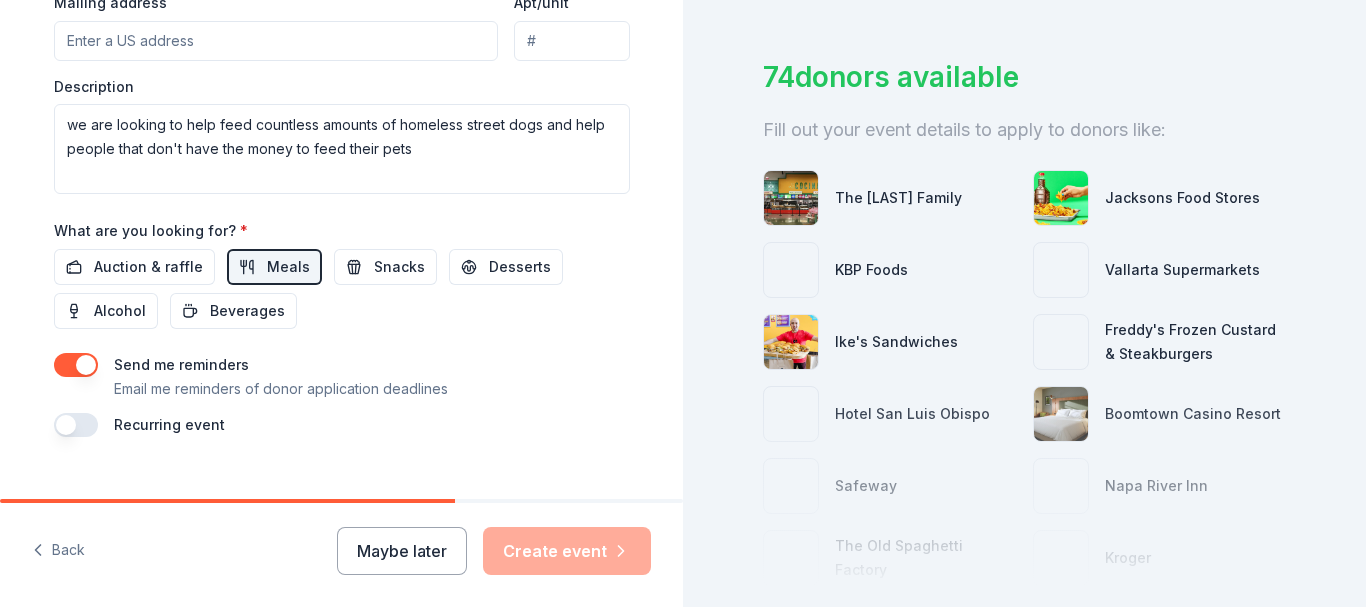 scroll, scrollTop: 0, scrollLeft: 0, axis: both 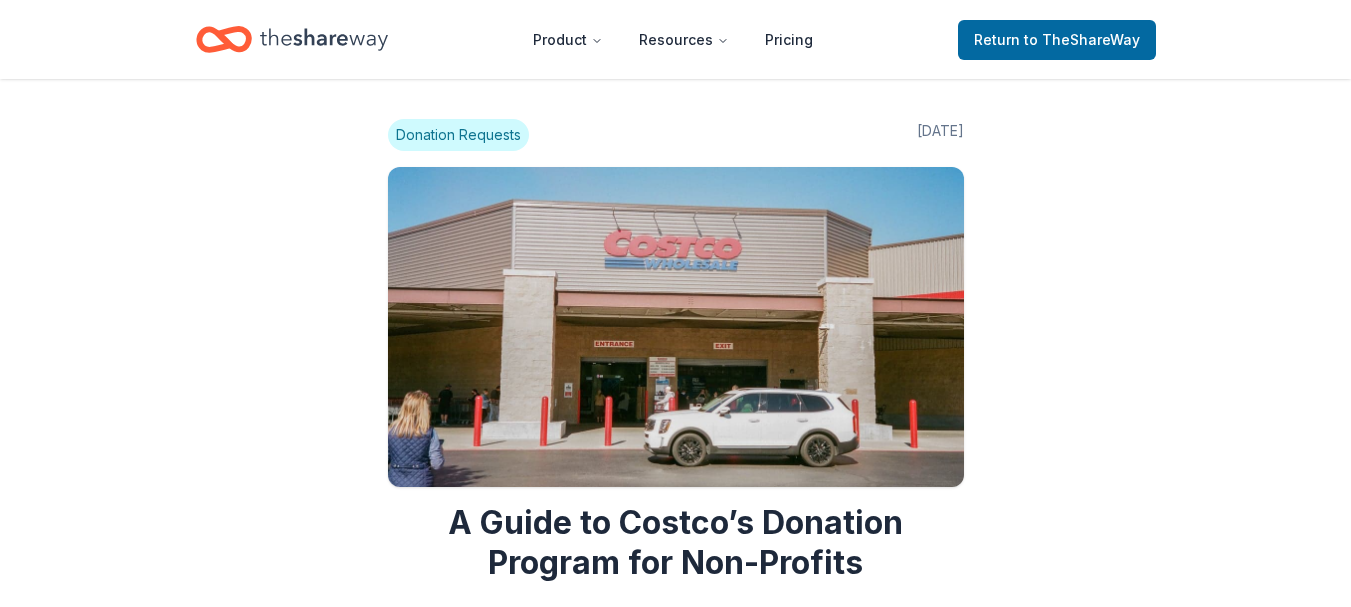 click on "Donation Requests" at bounding box center [458, 135] 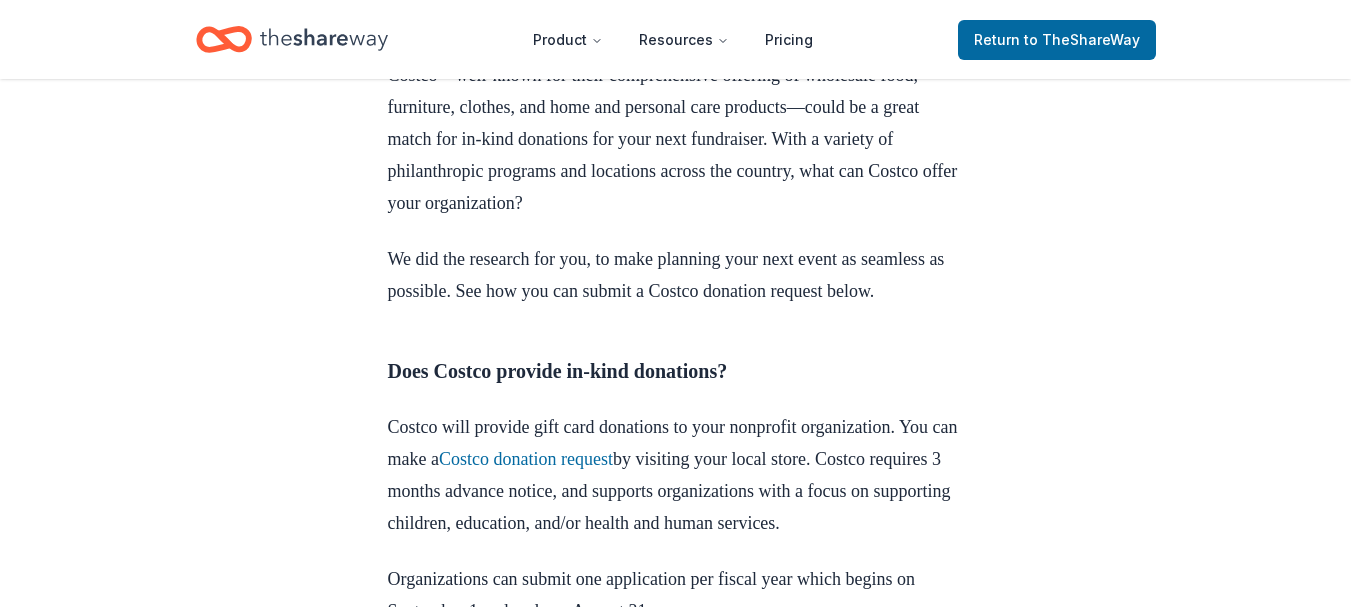 scroll, scrollTop: 800, scrollLeft: 0, axis: vertical 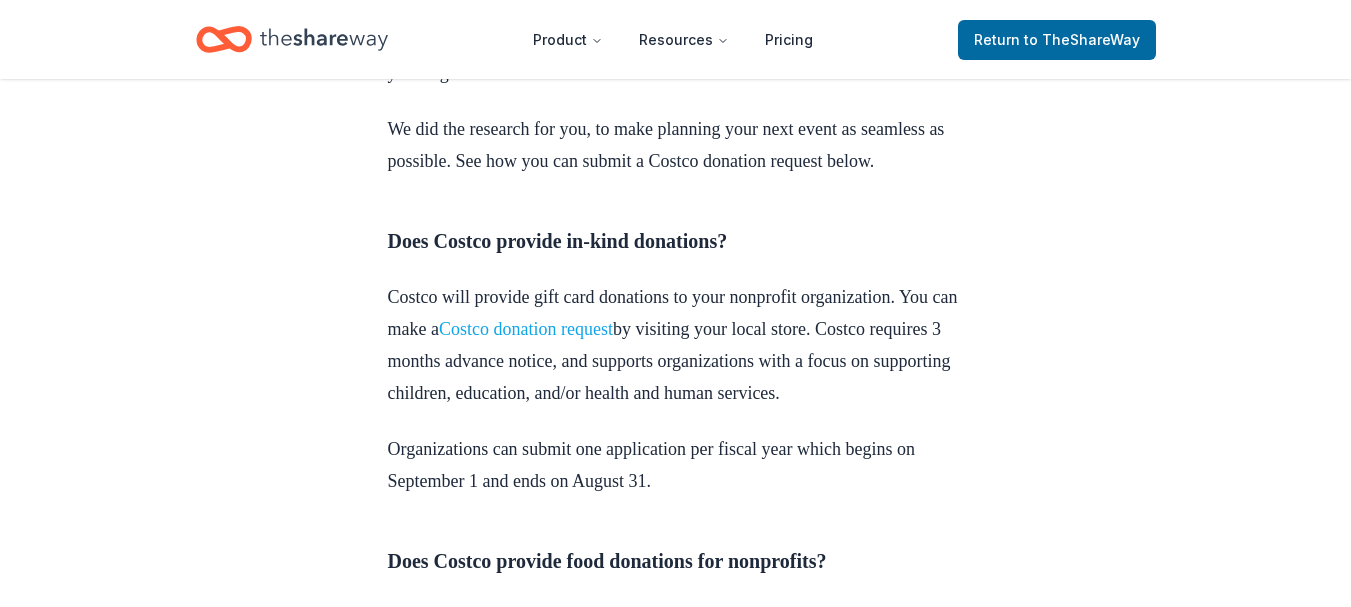 click on "Costco donation request" at bounding box center (526, 329) 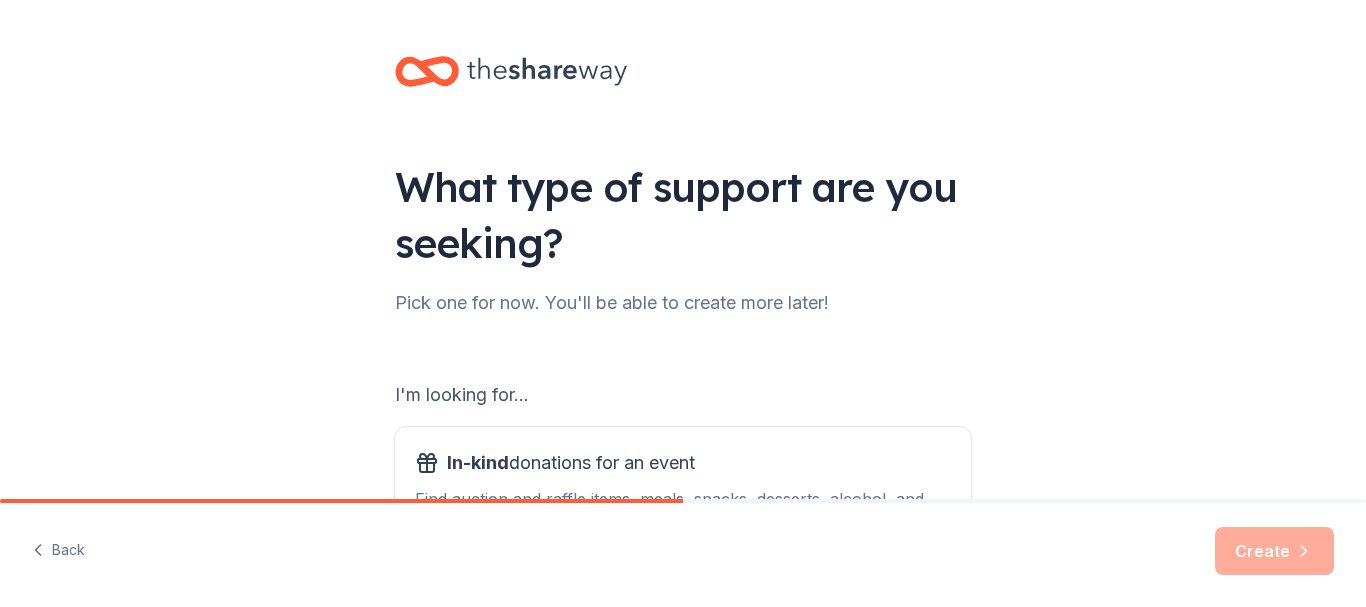 scroll, scrollTop: 0, scrollLeft: 0, axis: both 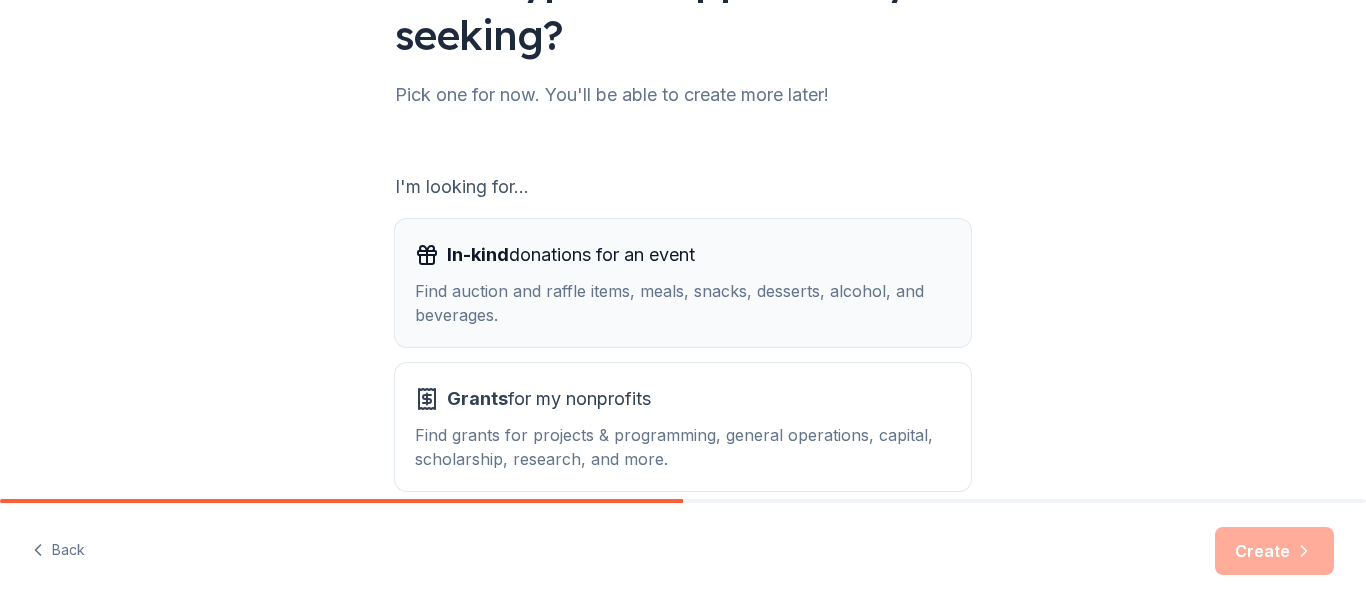 click on "In-kind  donations for an event" at bounding box center (571, 255) 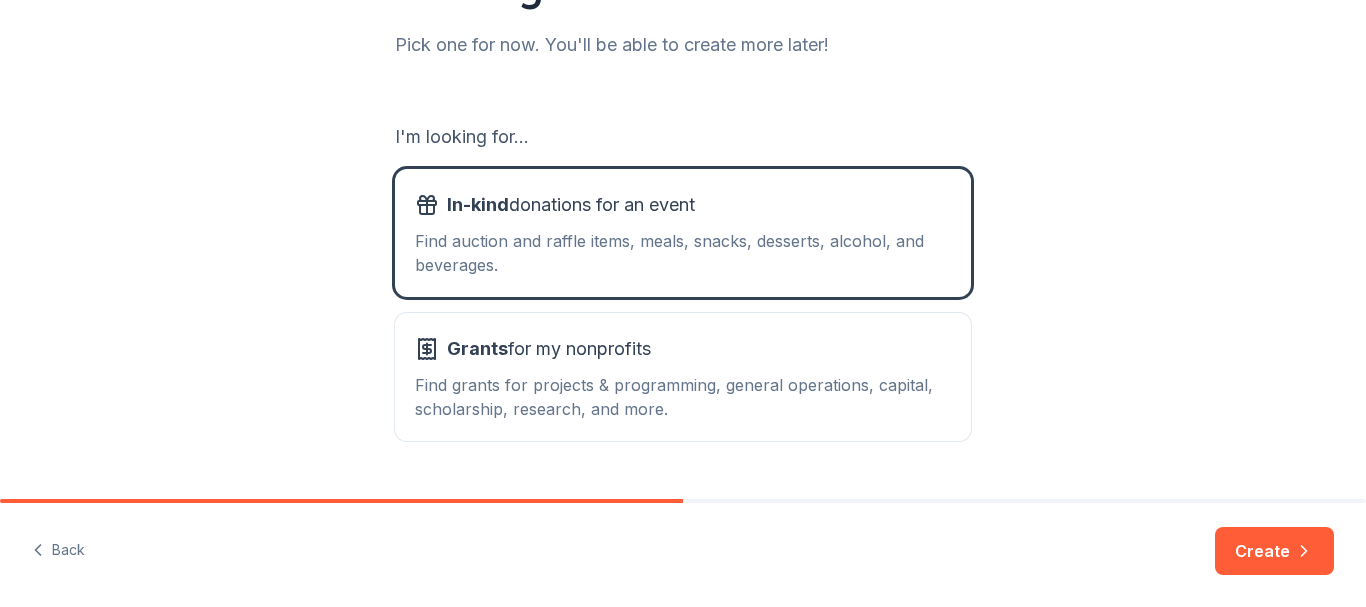 scroll, scrollTop: 308, scrollLeft: 0, axis: vertical 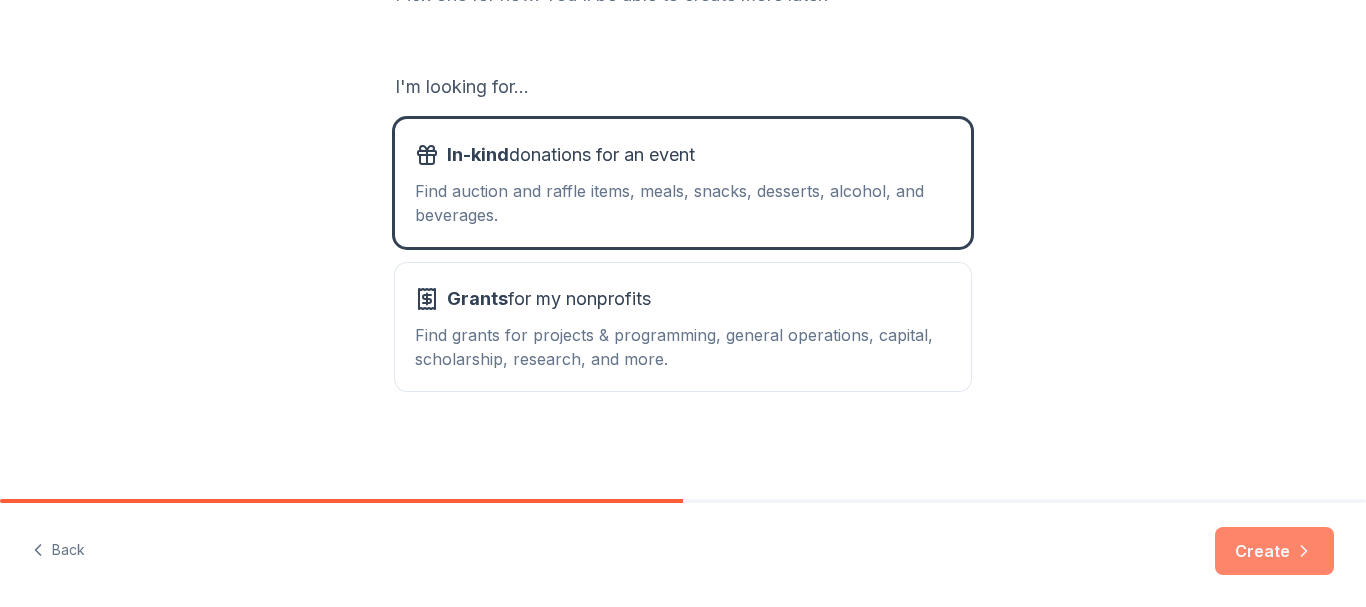 click on "Create" at bounding box center [1274, 551] 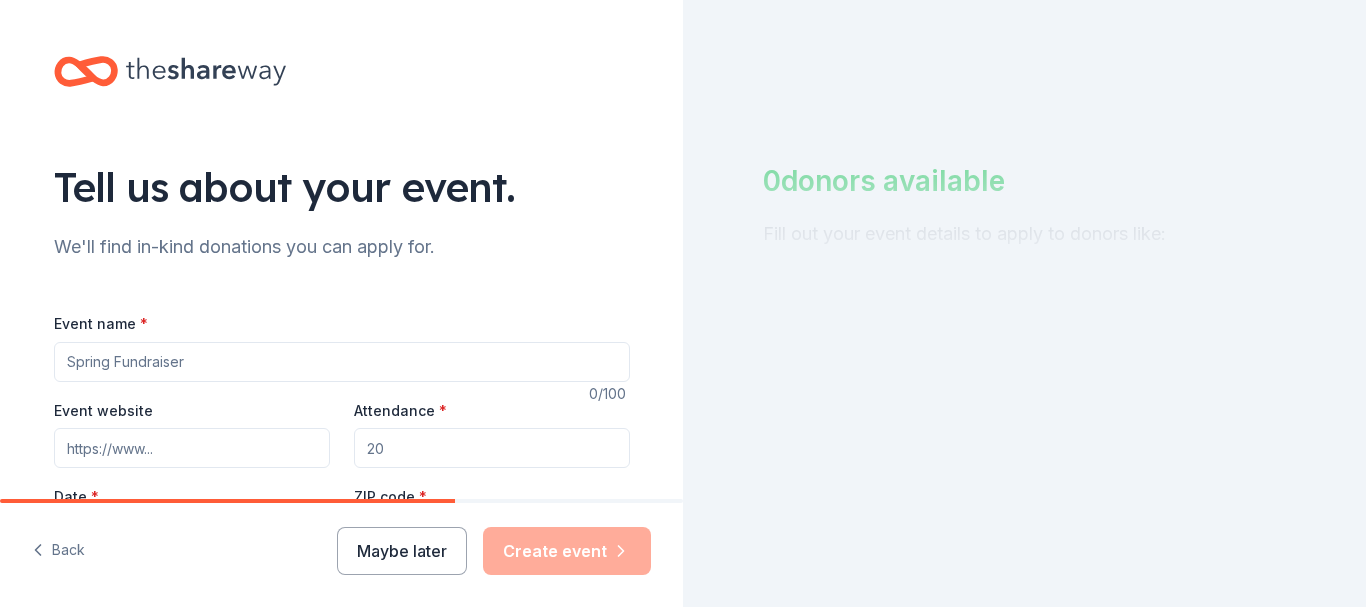 click on "Event name *" at bounding box center [342, 362] 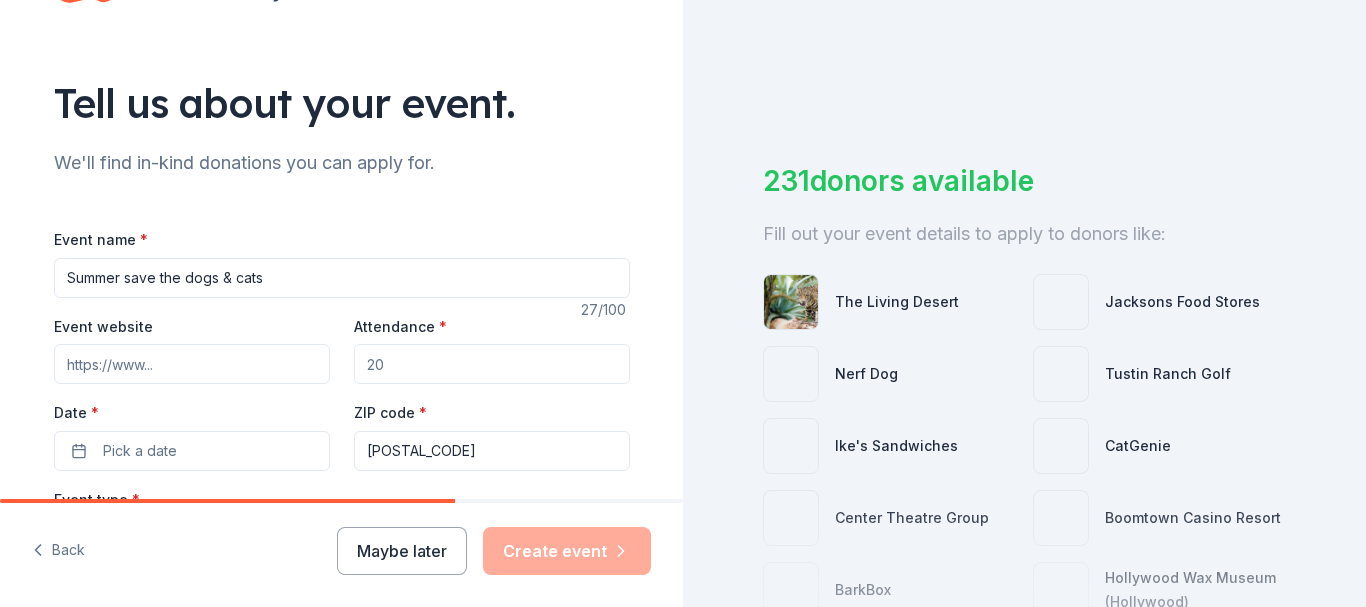 scroll, scrollTop: 200, scrollLeft: 0, axis: vertical 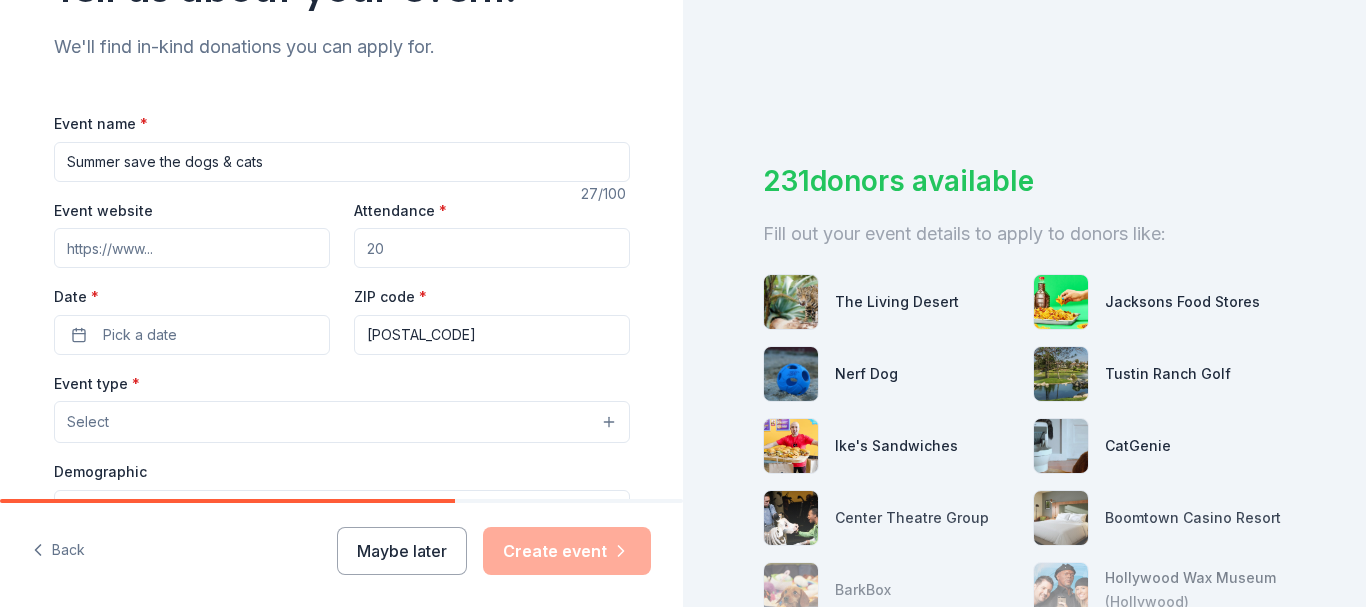 type on "Summer save the dogs & cats" 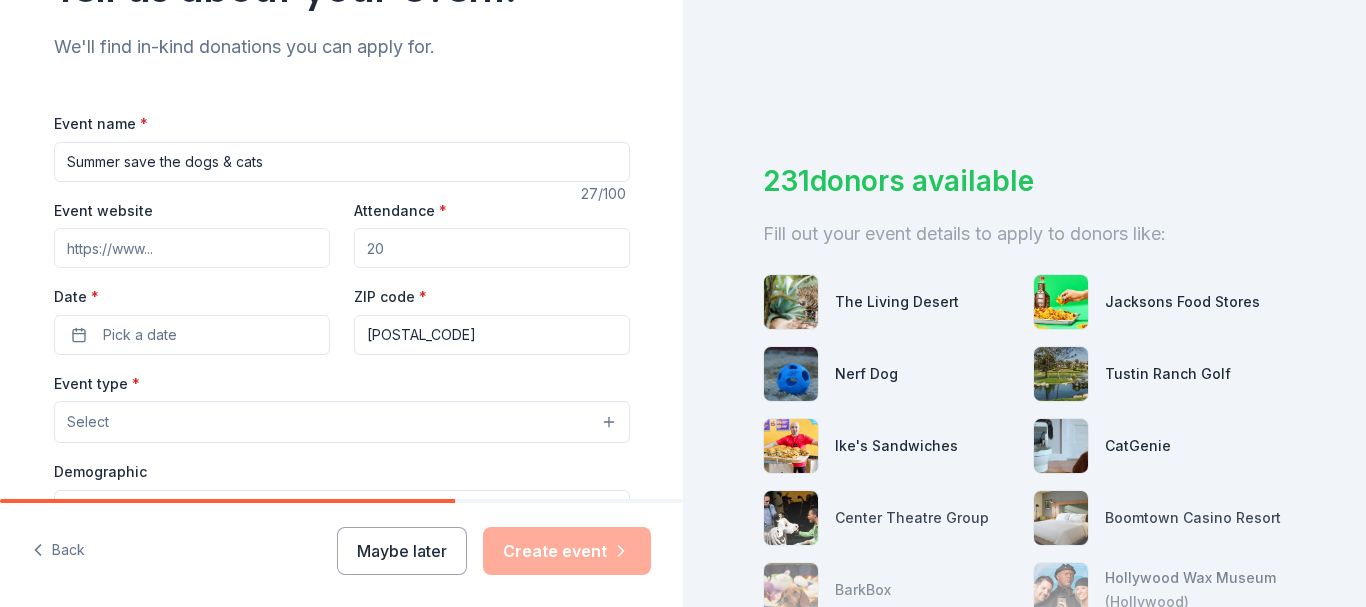 paste on "https://www.facebook.com/groups/574963261331457" 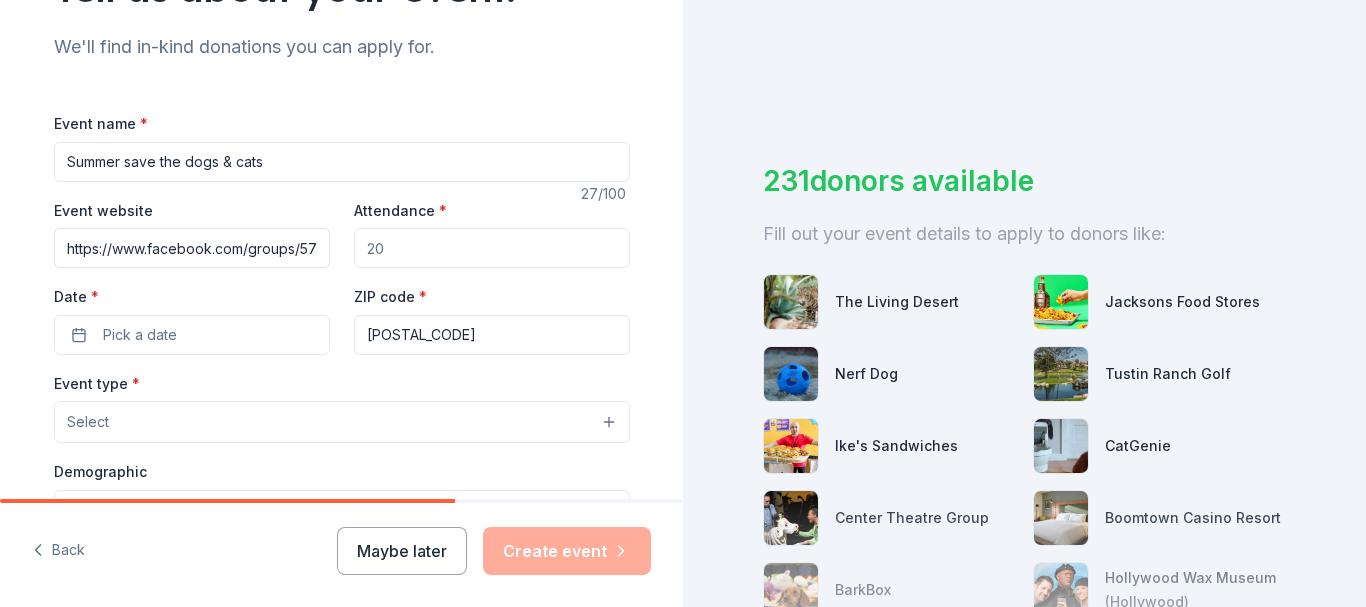 scroll, scrollTop: 0, scrollLeft: 107, axis: horizontal 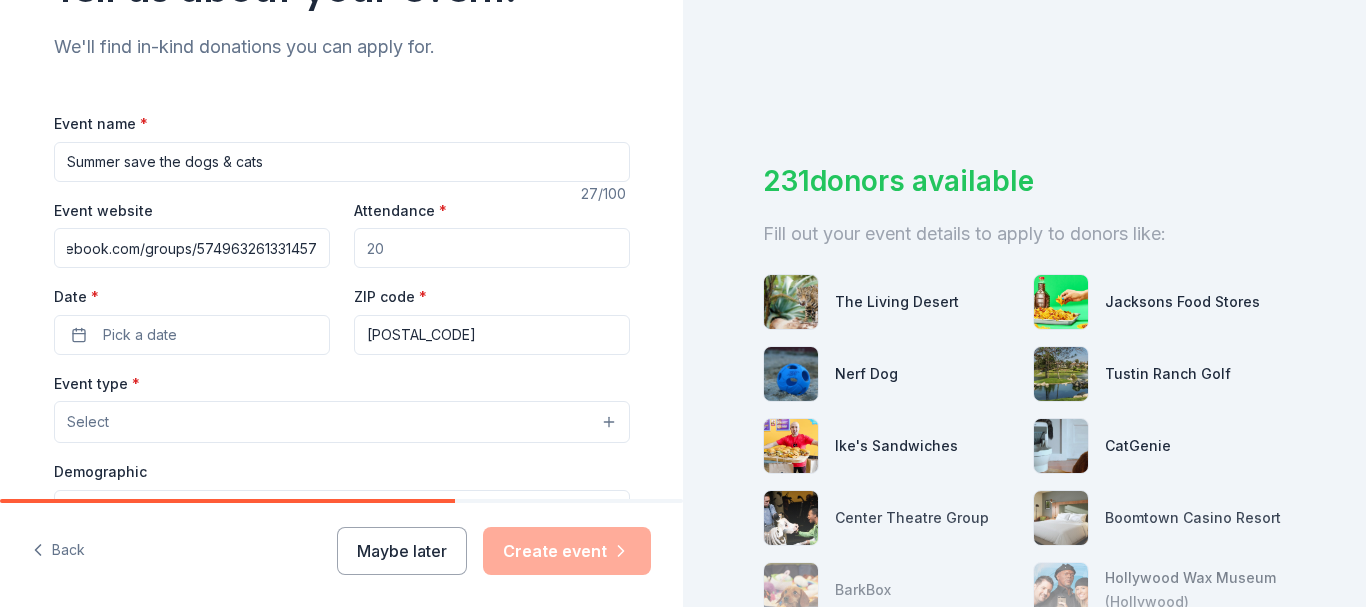 type on "https://www.facebook.com/groups/574963261331457" 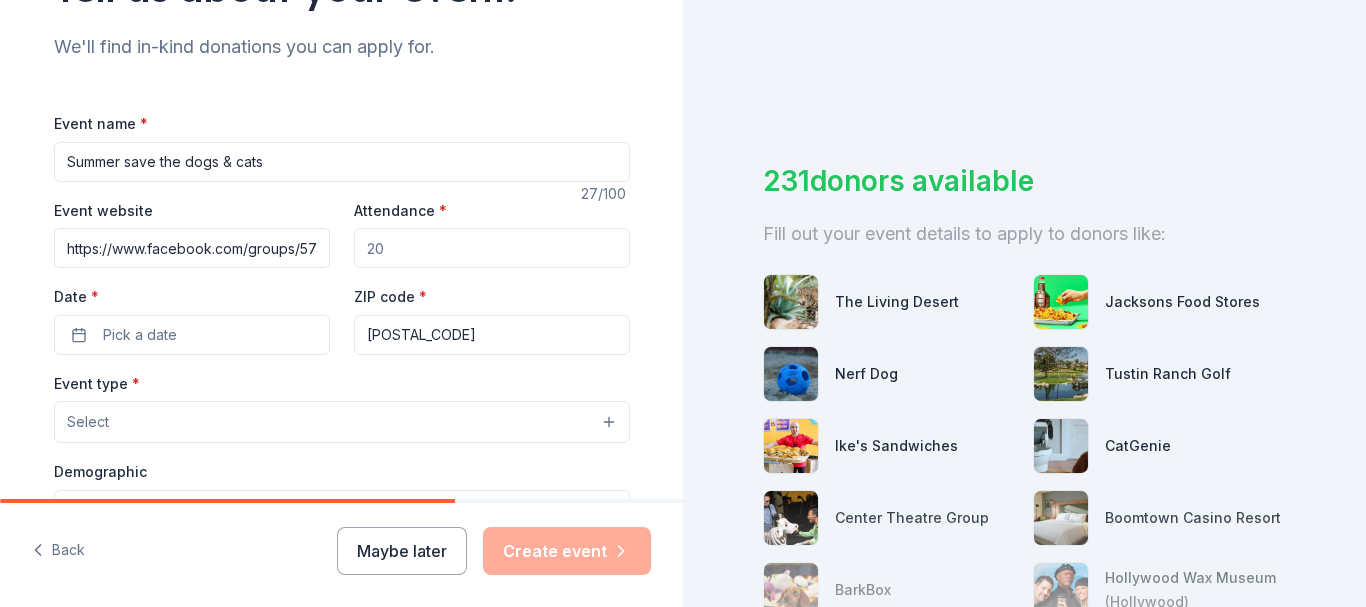 drag, startPoint x: 389, startPoint y: 245, endPoint x: 327, endPoint y: 246, distance: 62.008064 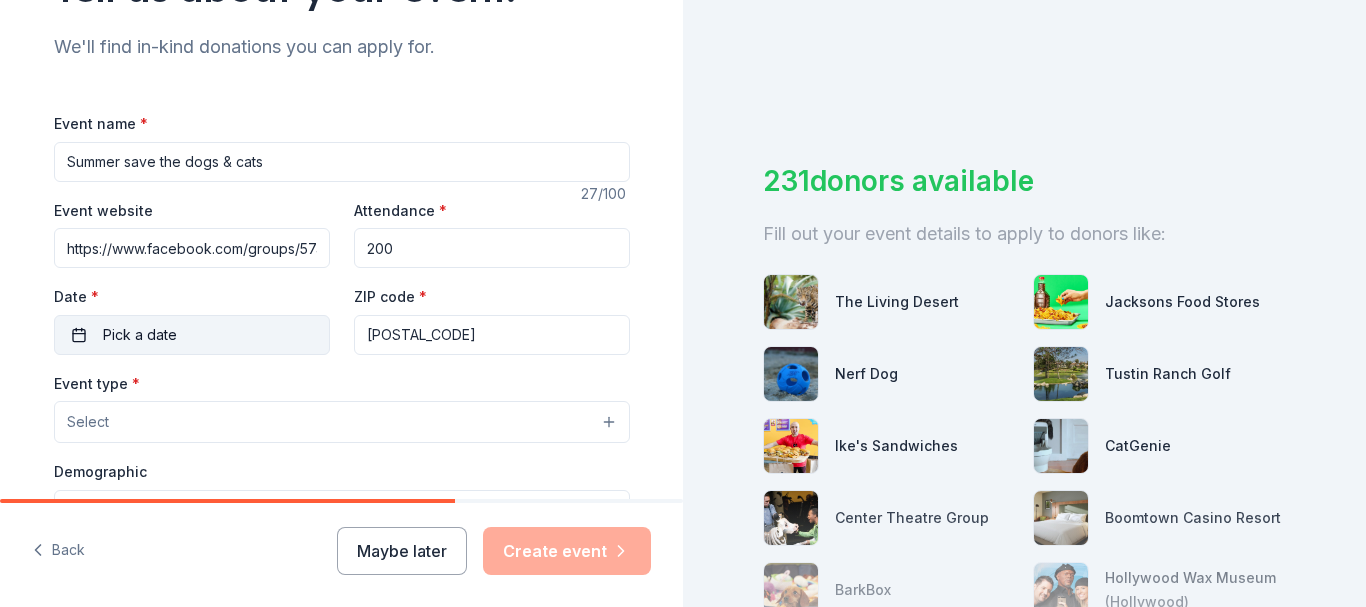 type on "200" 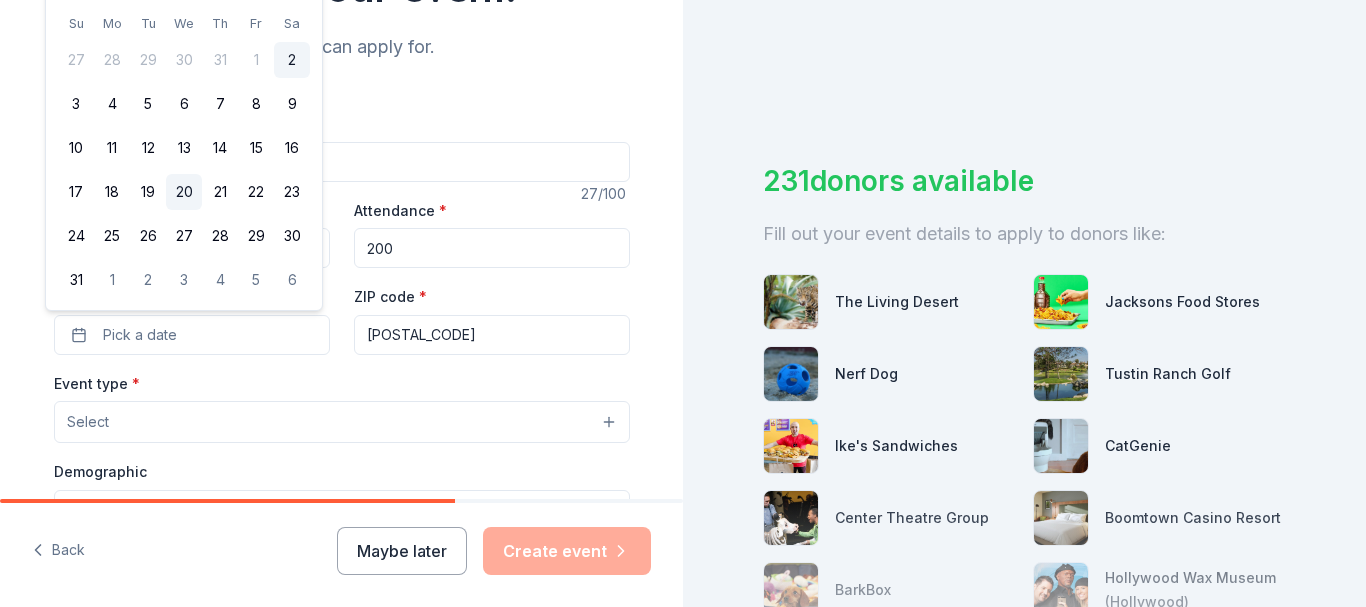 click on "20" at bounding box center [184, 192] 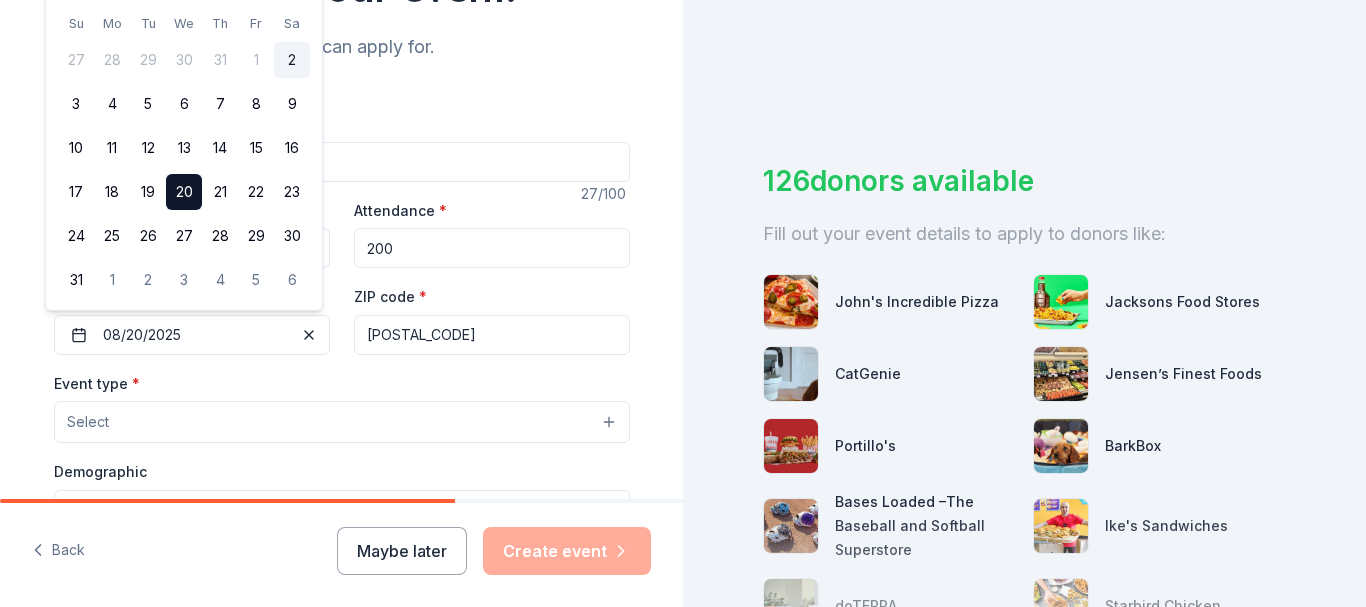click on "Select" at bounding box center [342, 422] 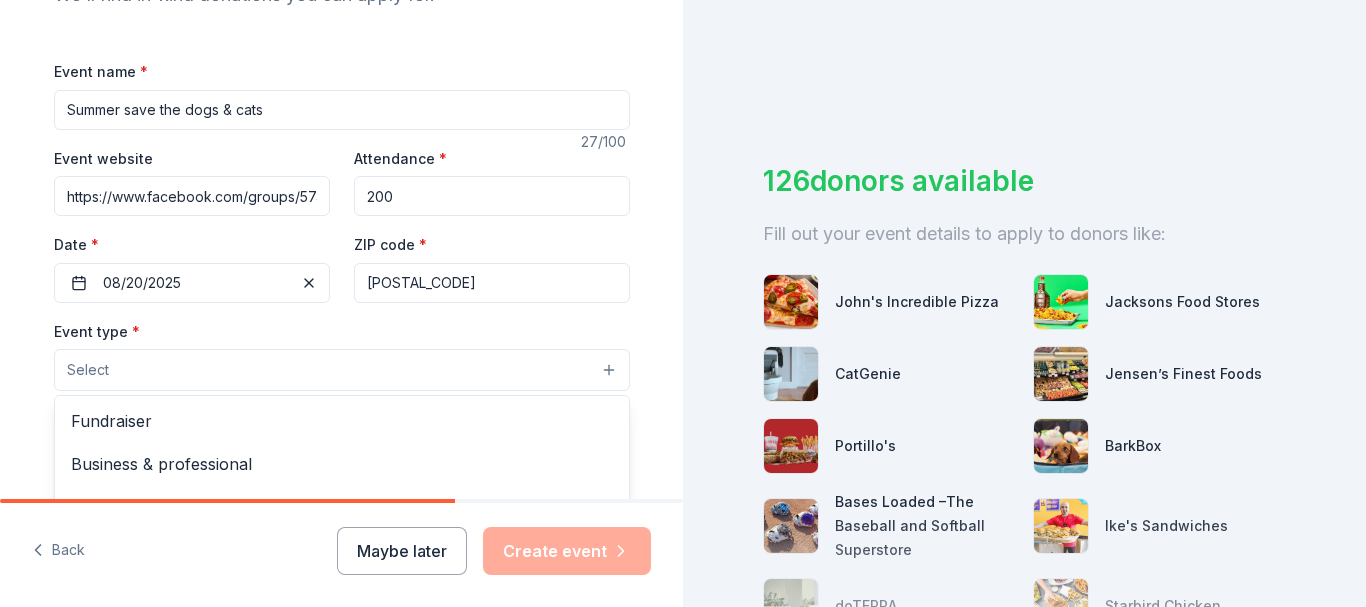 scroll, scrollTop: 300, scrollLeft: 0, axis: vertical 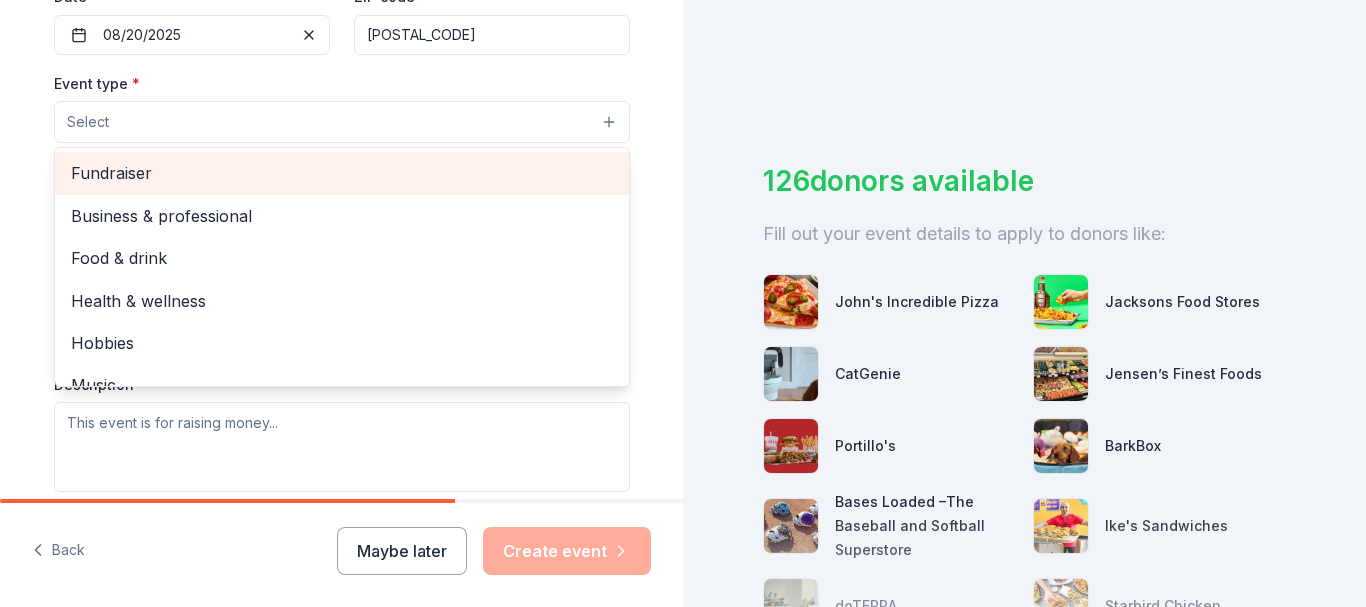 click on "Fundraiser" at bounding box center (342, 173) 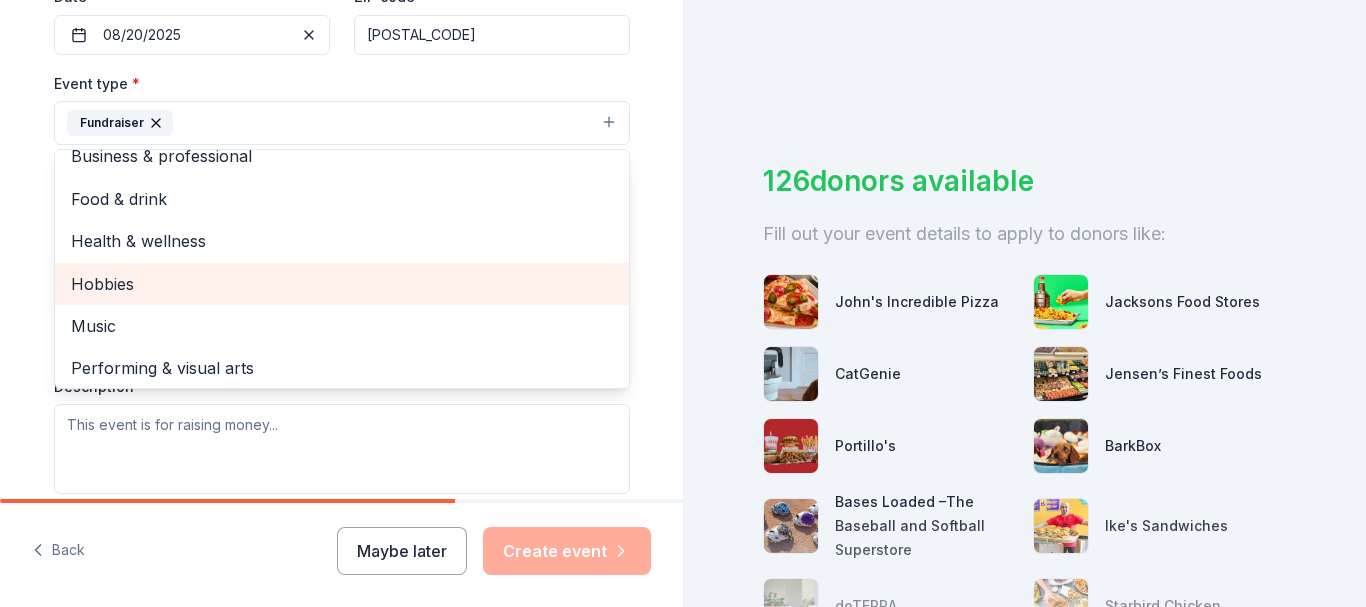 scroll, scrollTop: 24, scrollLeft: 0, axis: vertical 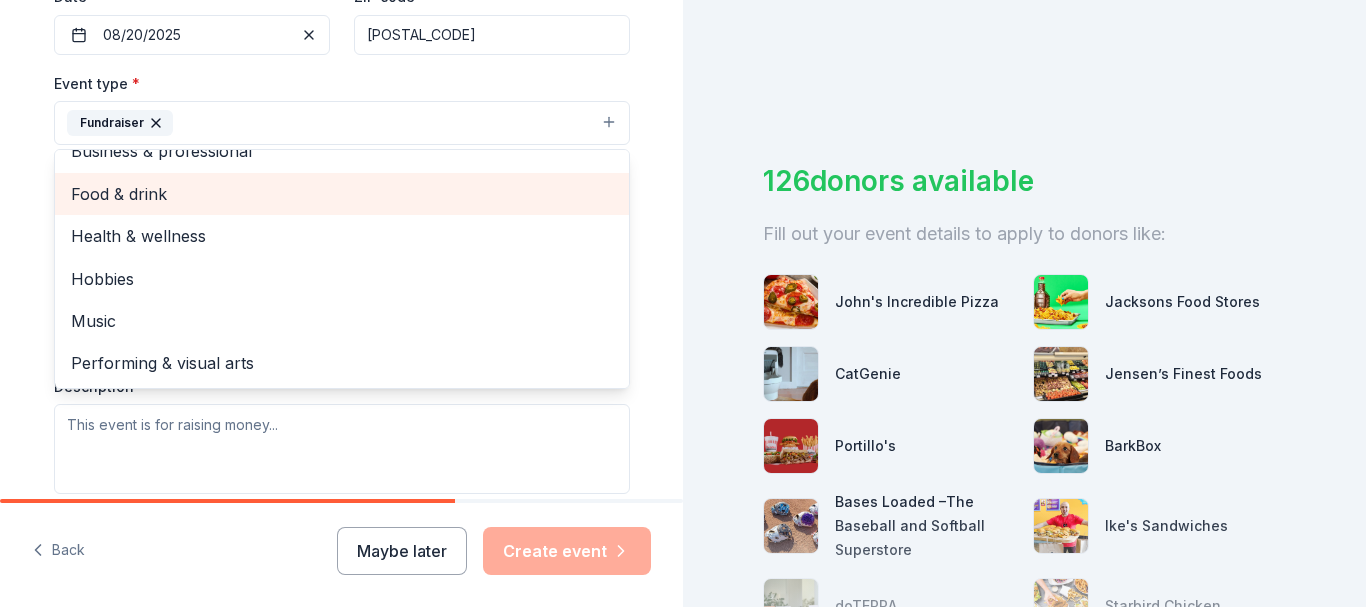 click on "Food & drink" at bounding box center (342, 194) 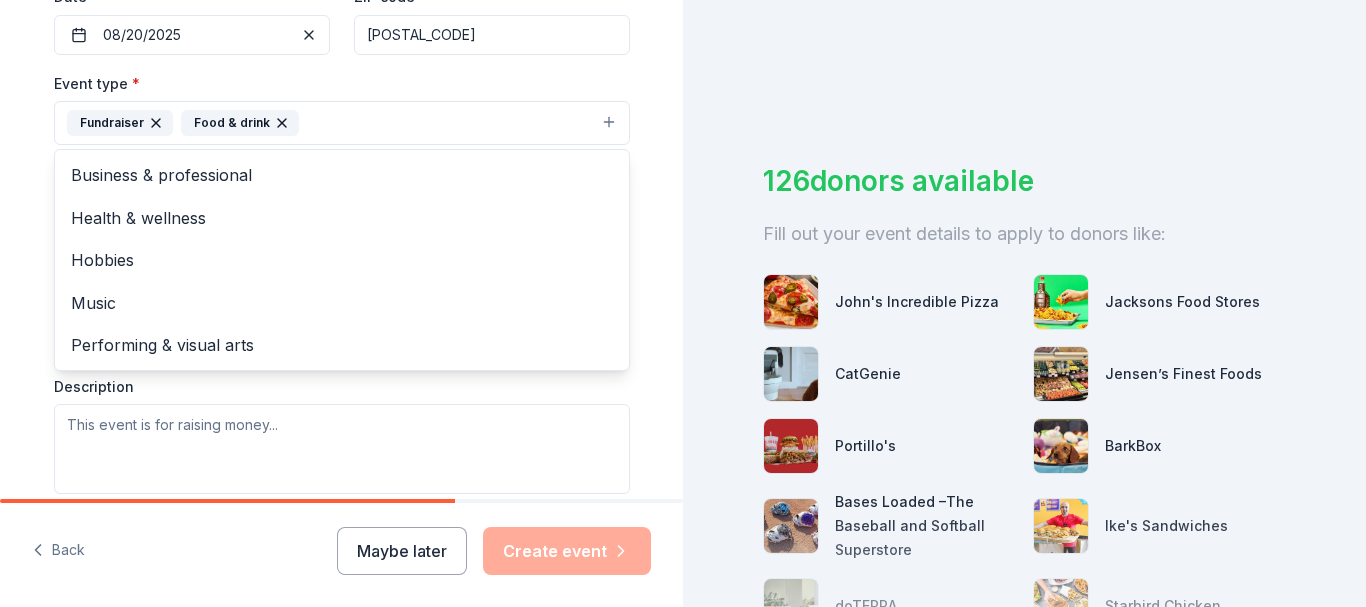 click on "Event name * Summer save the dogs & cats 27 /100 Event website https://www.facebook.com/groups/574963261331457 Attendance * 200 Date * 08/20/2025 ZIP code * 92232 Event type * Fundraiser Food & drink Business & professional Health & wellness Hobbies Music Performing & visual arts Demographic Select We use this information to help brands find events with their target demographic to sponsor their products. Mailing address Apt/unit Description What are you looking for? * Auction & raffle Meals Snacks Desserts Alcohol Beverages Send me reminders Email me reminders of donor application deadlines Recurring event" at bounding box center (342, 166) 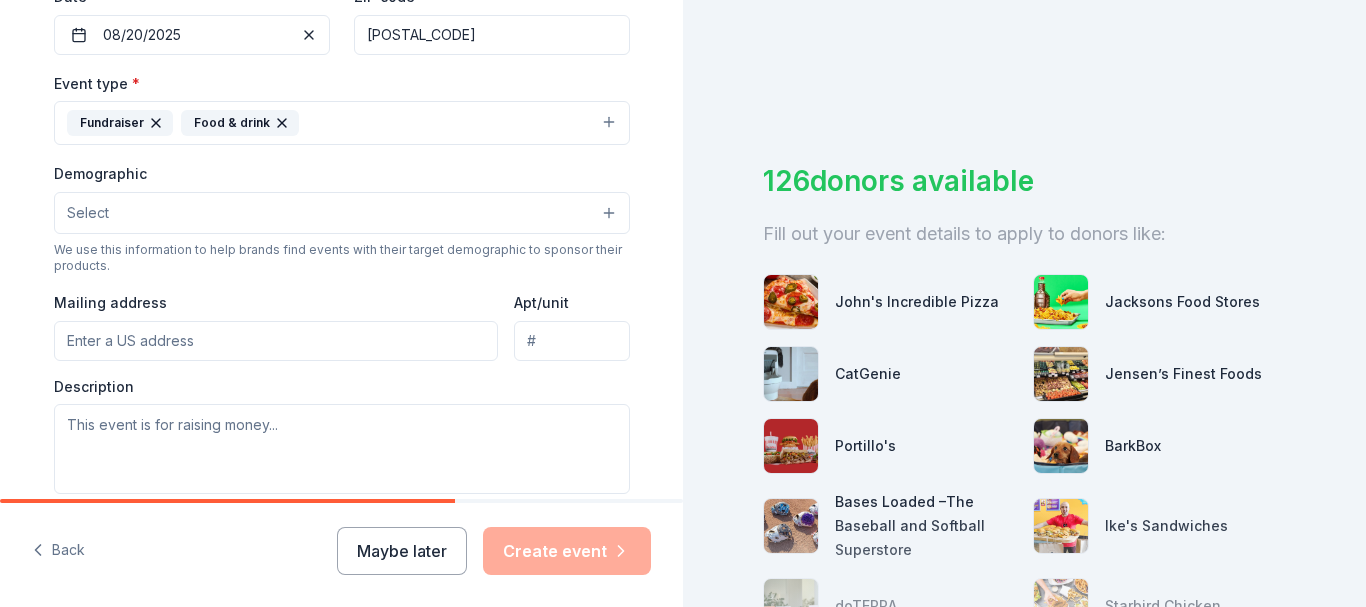 click on "Select" at bounding box center [342, 213] 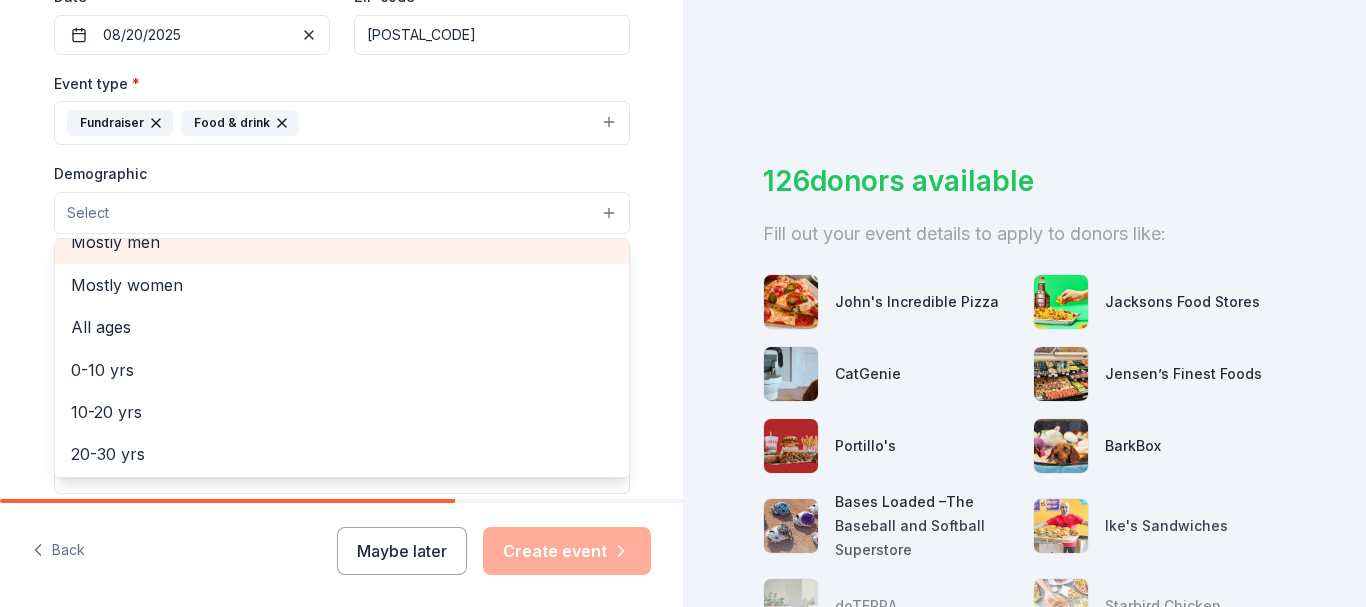 scroll, scrollTop: 100, scrollLeft: 0, axis: vertical 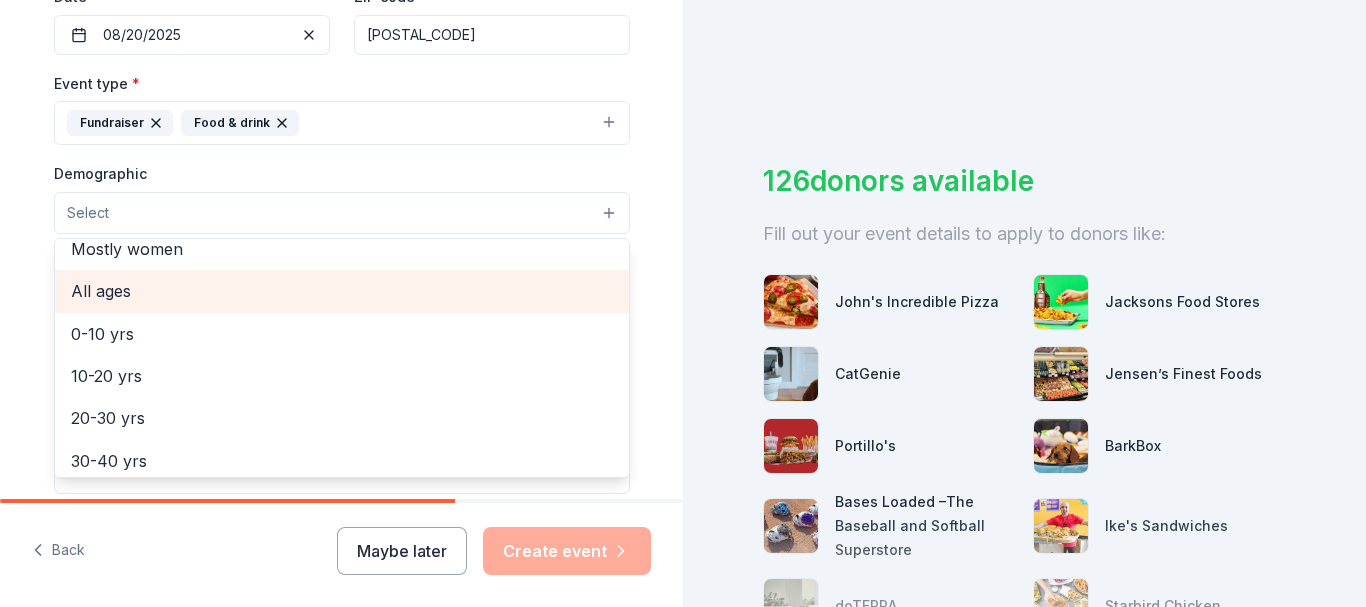 click on "All ages" at bounding box center [342, 291] 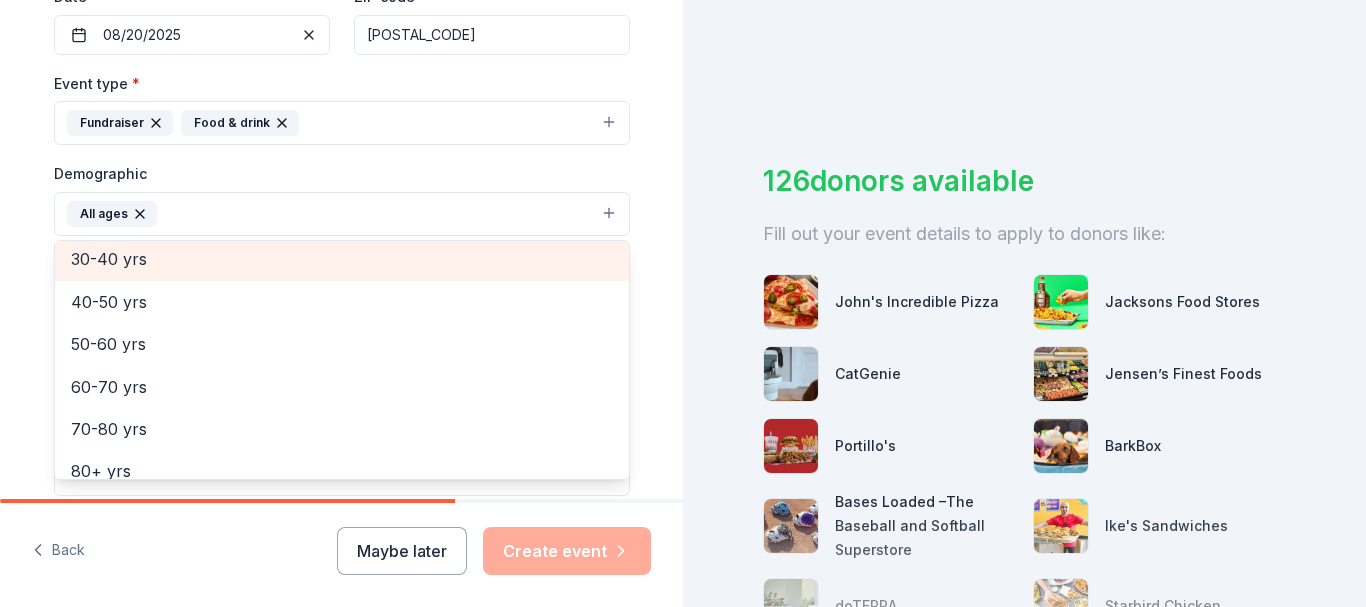 scroll, scrollTop: 279, scrollLeft: 0, axis: vertical 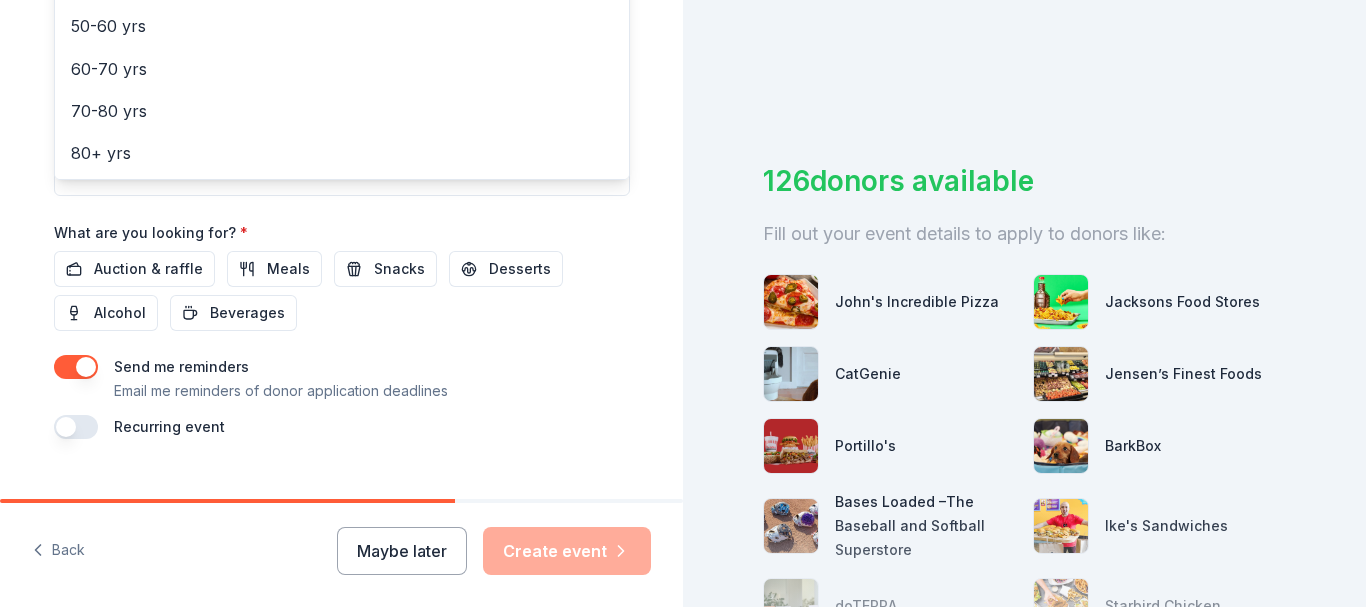 click on "Event name * Summer save the dogs & cats 27 /100 Event website https://www.facebook.com/groups/574963261331457 Attendance * 200 Date * 08/20/2025 ZIP code * 92232 Event type * Fundraiser Food & drink Demographic All ages All genders Mostly men Mostly women 0-10 yrs 10-20 yrs 20-30 yrs 30-40 yrs 40-50 yrs 50-60 yrs 60-70 yrs 70-80 yrs 80+ yrs We use this information to help brands find events with their target demographic to sponsor their products. Mailing address Apt/unit Description What are you looking for? * Auction & raffle Meals Snacks Desserts Alcohol Beverages Send me reminders Email me reminders of donor application deadlines Recurring event" at bounding box center [342, -133] 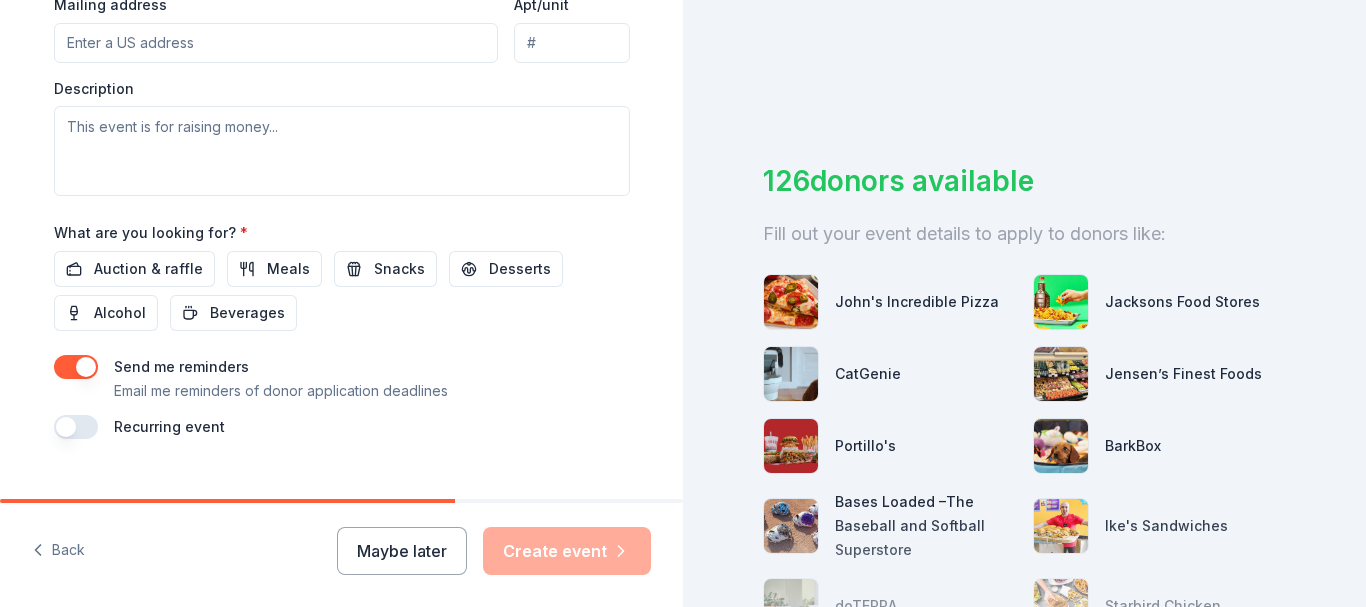 scroll, scrollTop: 464, scrollLeft: 0, axis: vertical 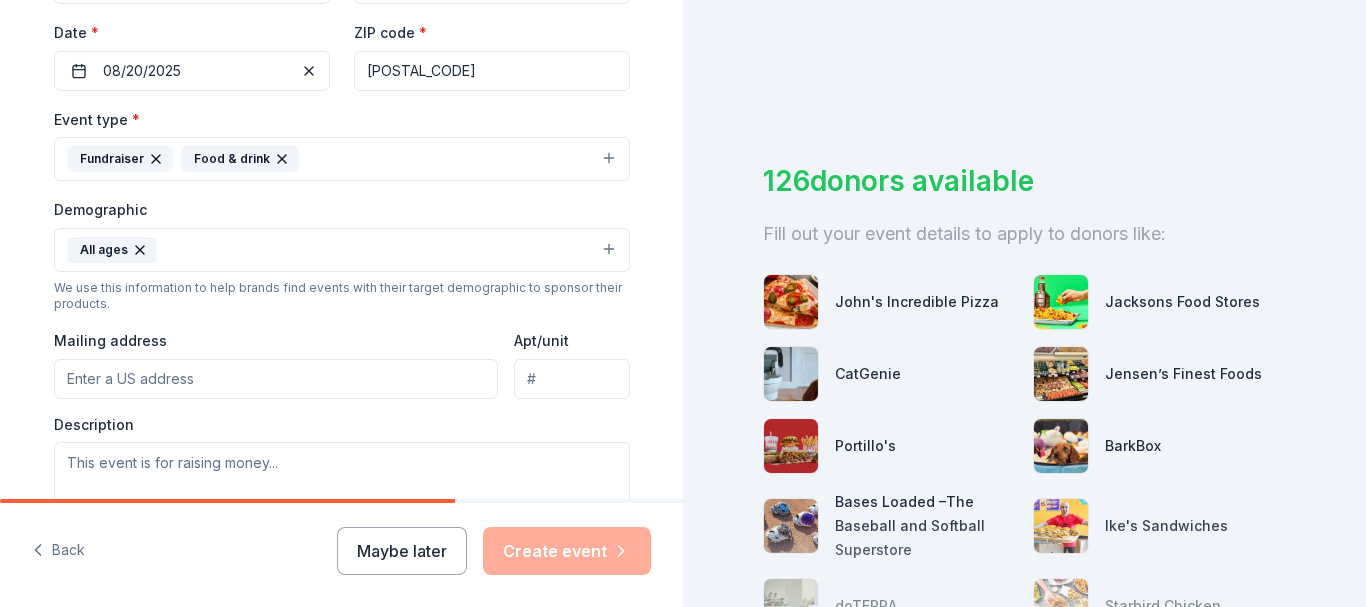 click on "Mailing address" at bounding box center (276, 379) 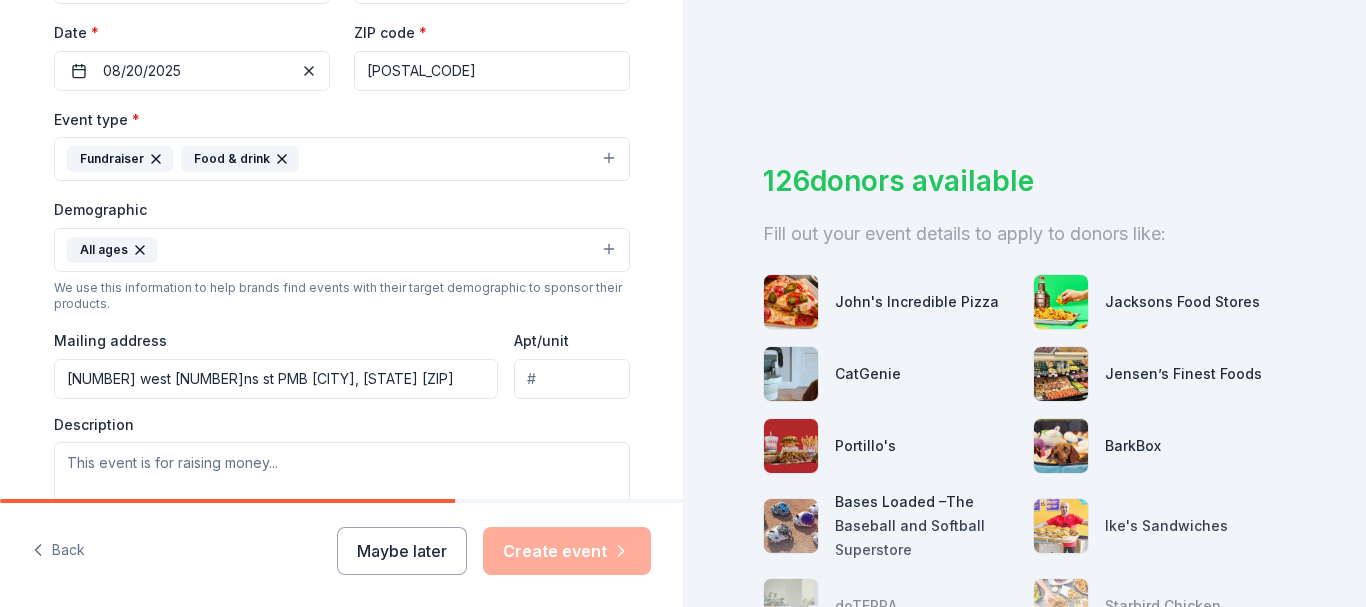 type on "[NUMBER] west [NUMBER]ns st PMB [CITY], [STATE] [ZIP]" 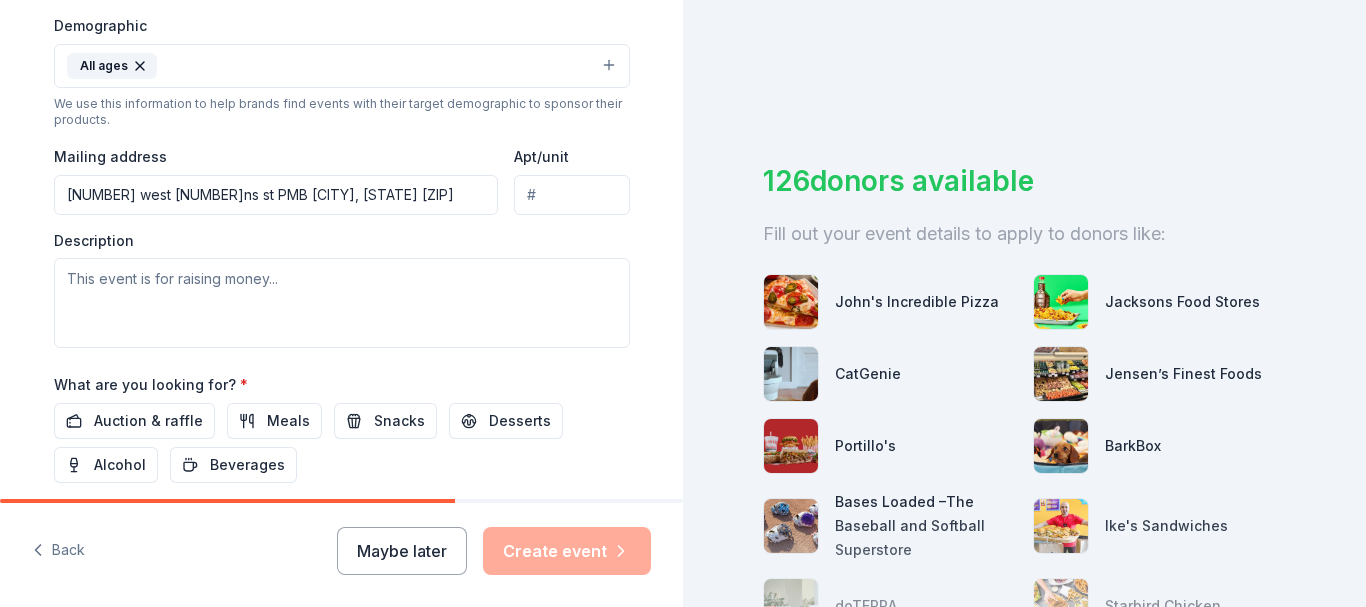 scroll, scrollTop: 664, scrollLeft: 0, axis: vertical 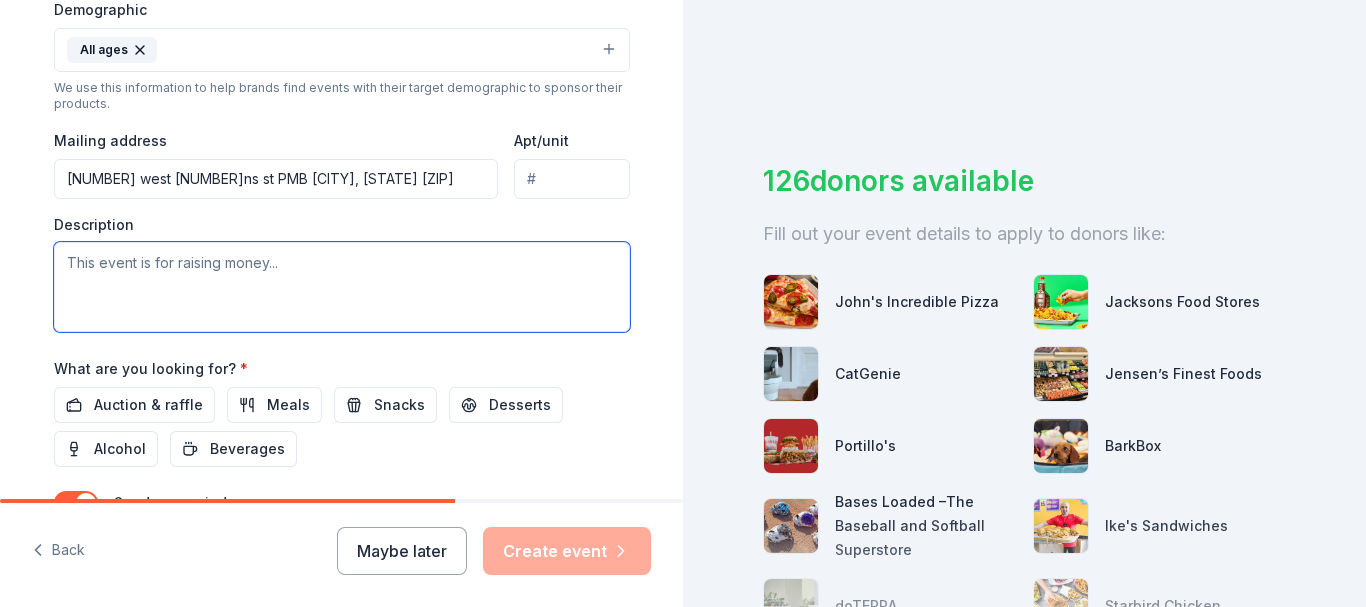 click at bounding box center [342, 287] 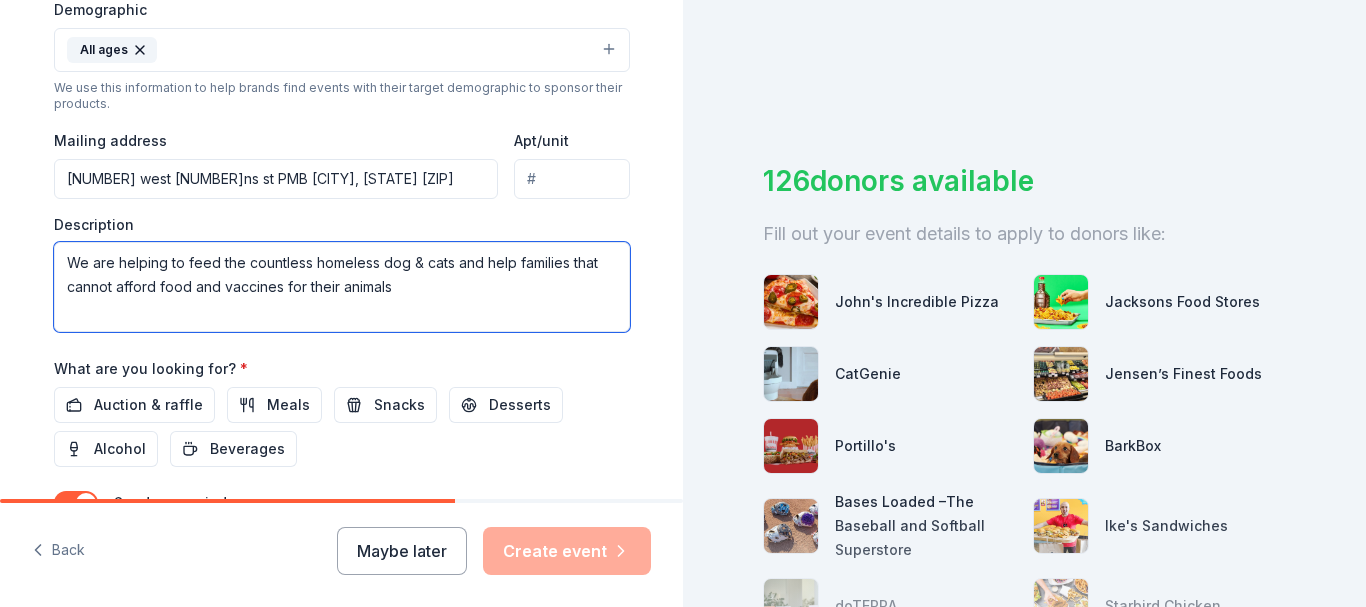 click on "We are helping to feed the countless homeless dog & cats and help families that cannot afford food and vaccines for their animals" at bounding box center (342, 287) 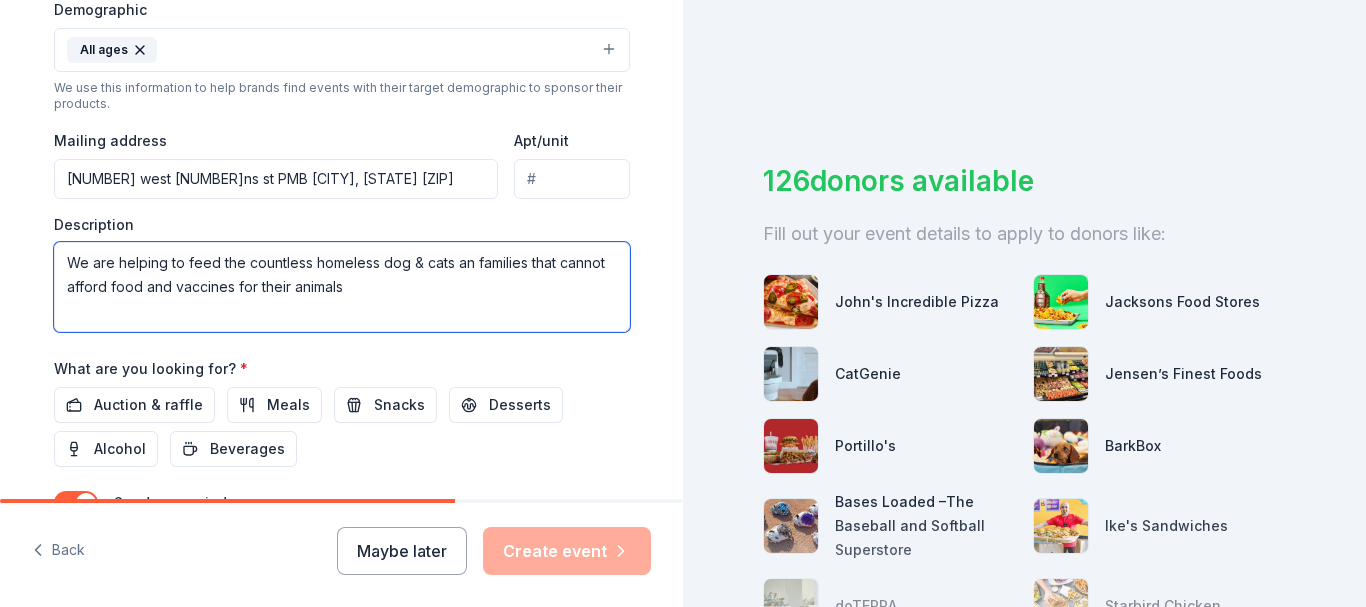 type on "We are helping to feed the countless homeless dog & cats and families that cannot afford food and vaccines for their animals" 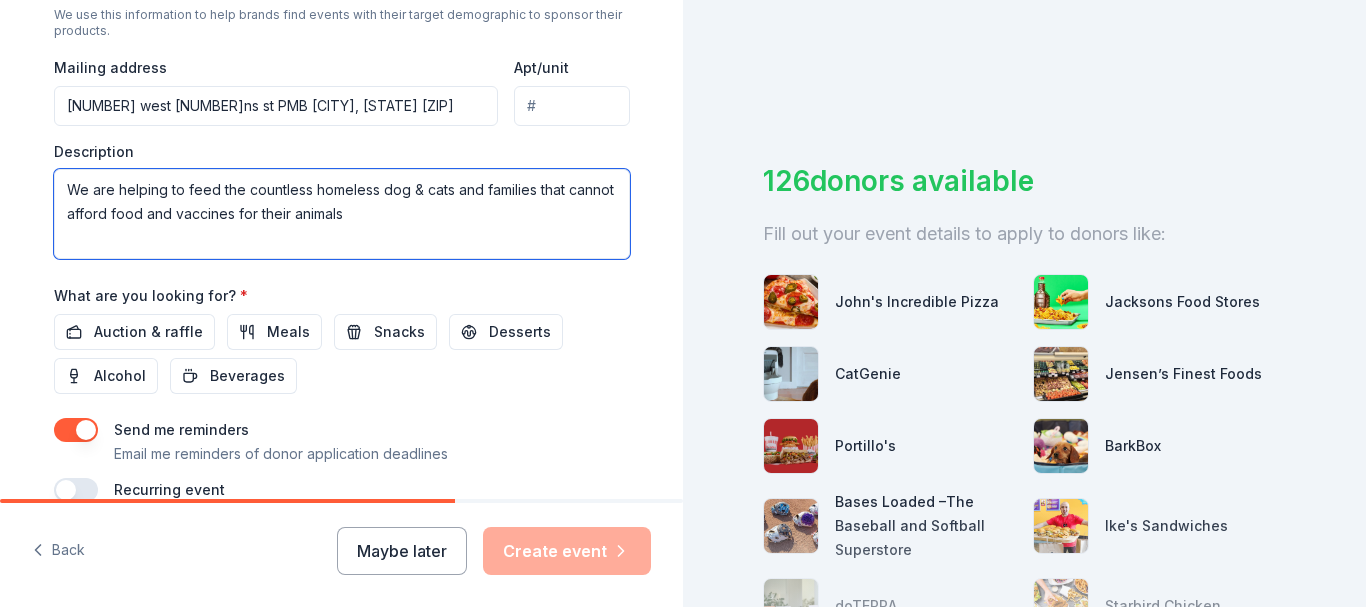 scroll, scrollTop: 836, scrollLeft: 0, axis: vertical 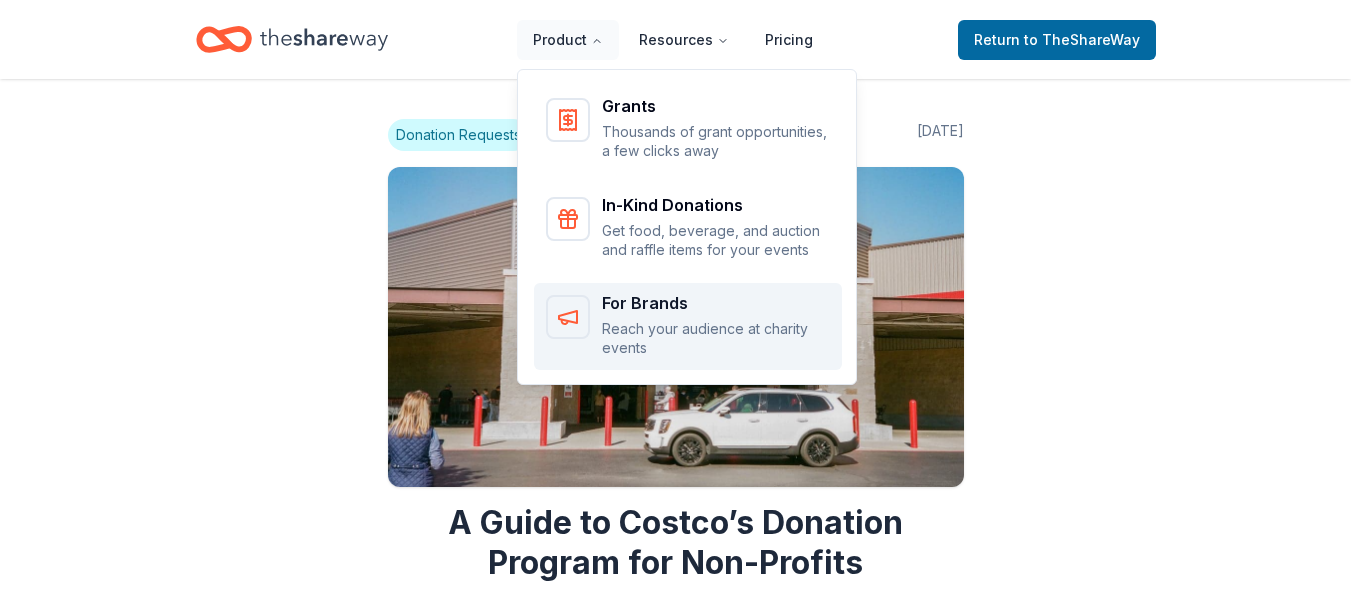 click on "For Brands Reach your audience at charity events" at bounding box center [716, 326] 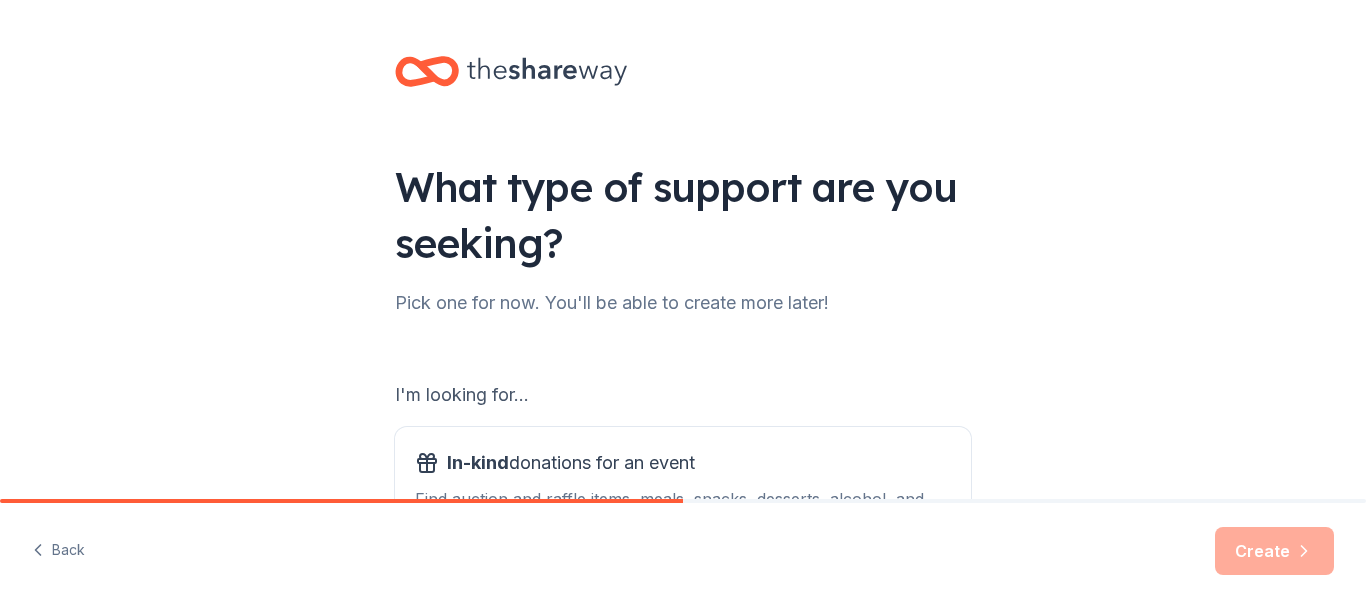 scroll, scrollTop: 0, scrollLeft: 0, axis: both 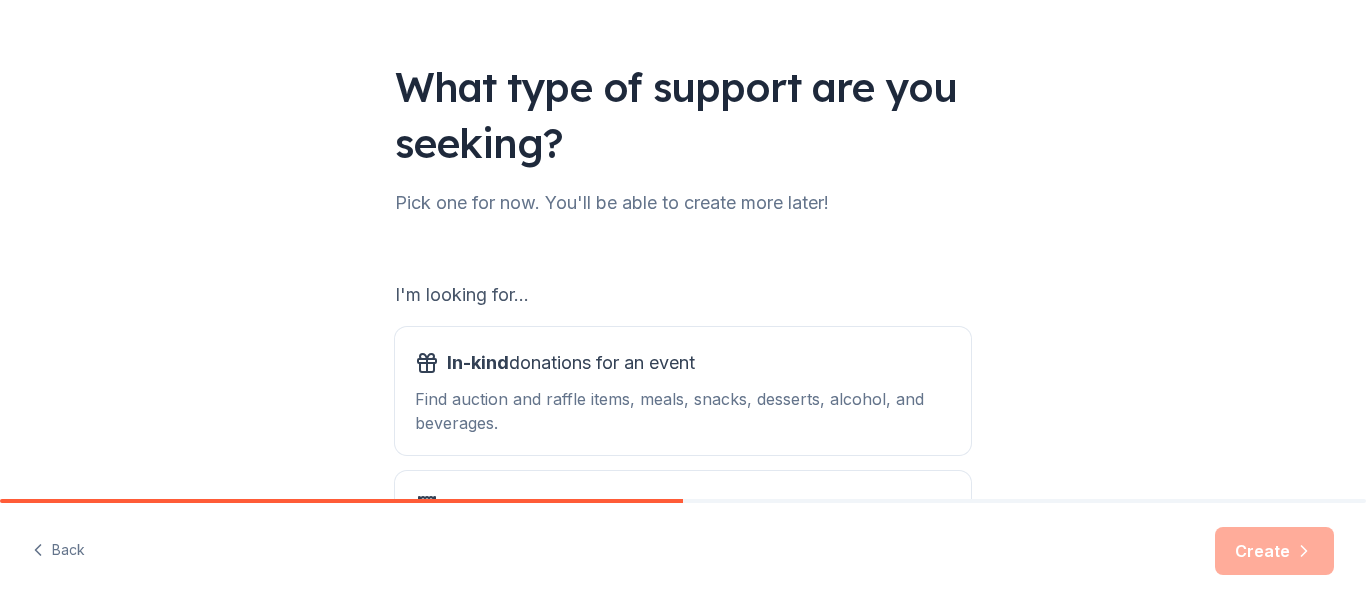 click on "I'm looking for..." at bounding box center (683, 295) 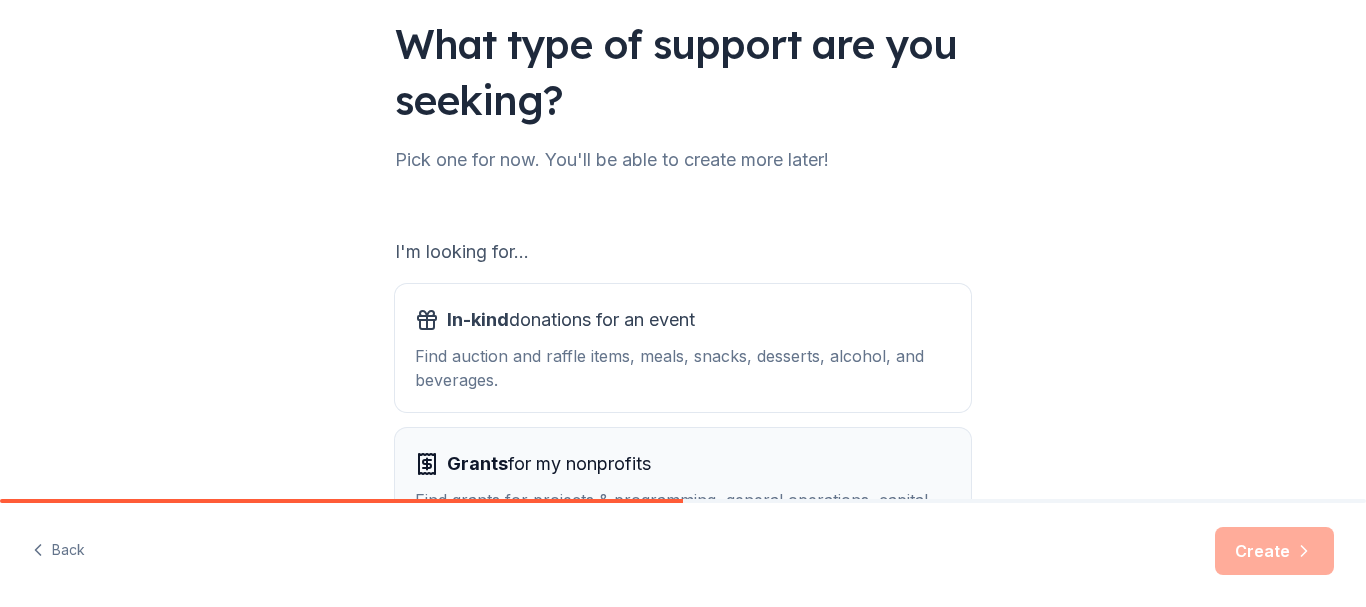 scroll, scrollTop: 0, scrollLeft: 0, axis: both 